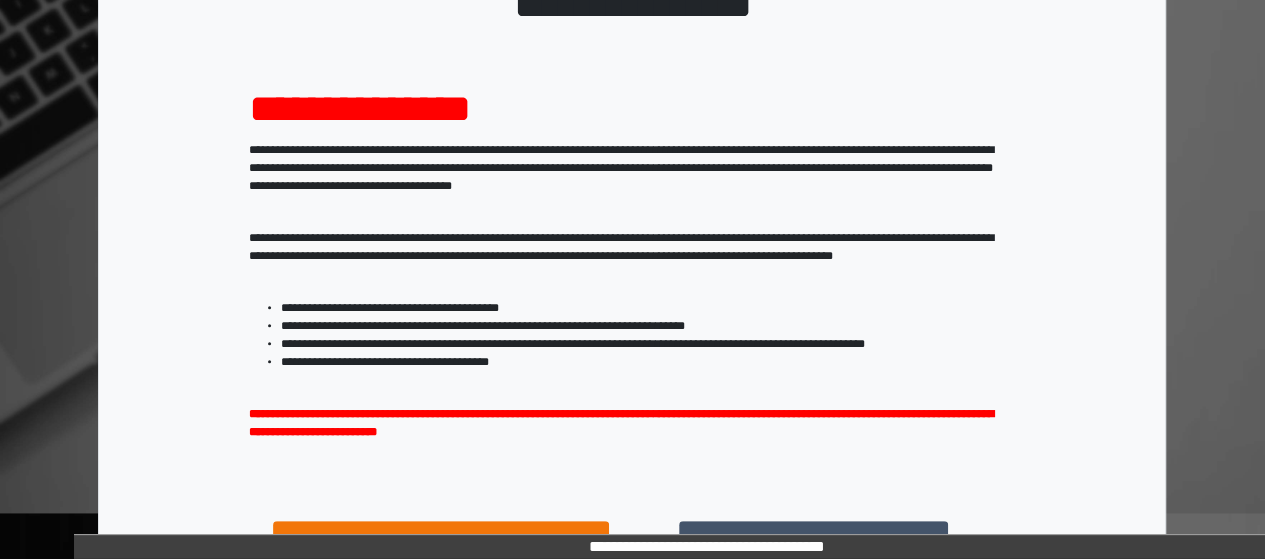 scroll, scrollTop: 208, scrollLeft: 0, axis: vertical 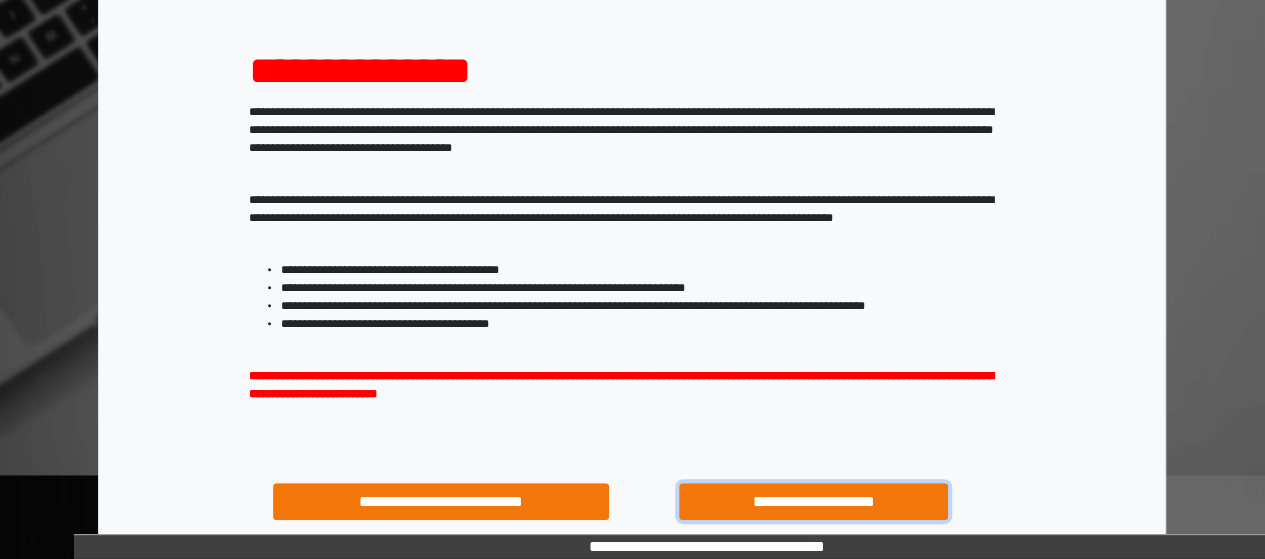 click on "**********" at bounding box center (813, 501) 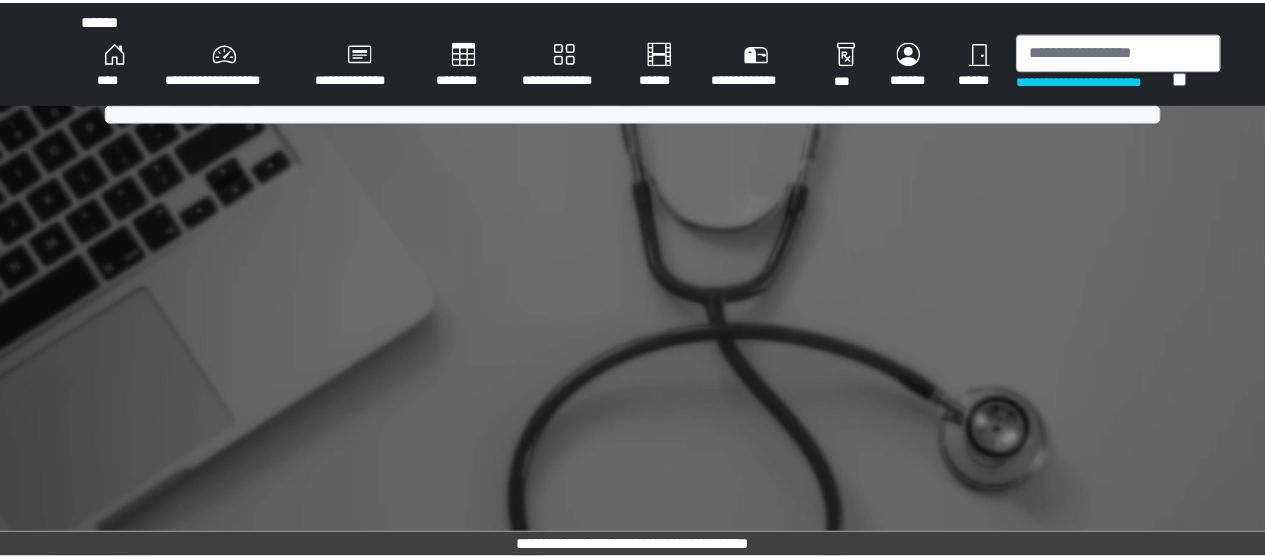 scroll, scrollTop: 0, scrollLeft: 0, axis: both 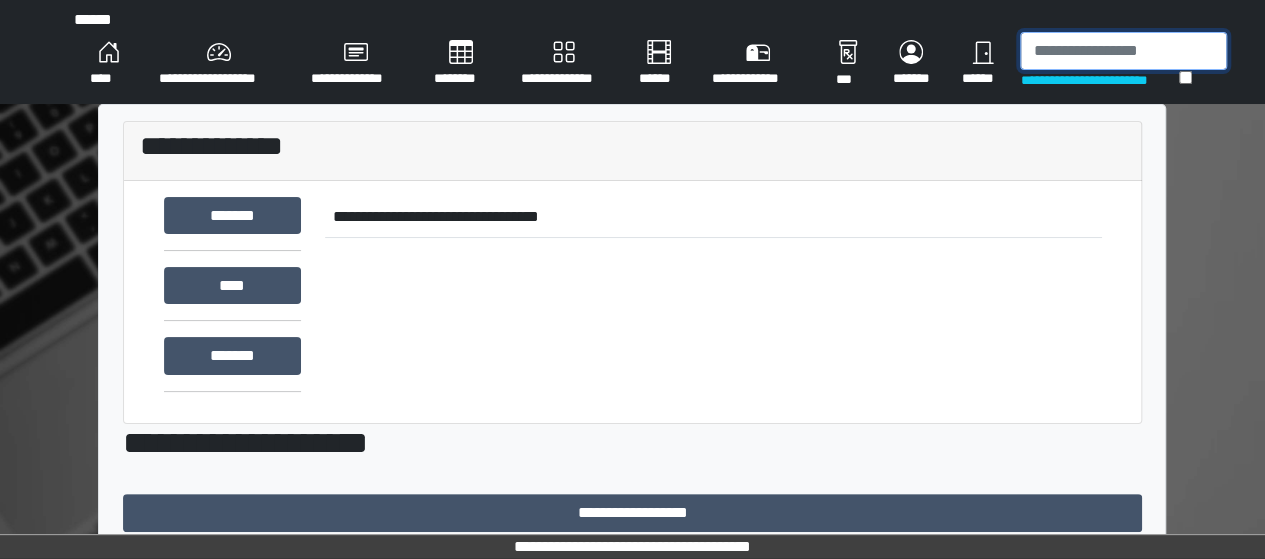 click at bounding box center (1123, 51) 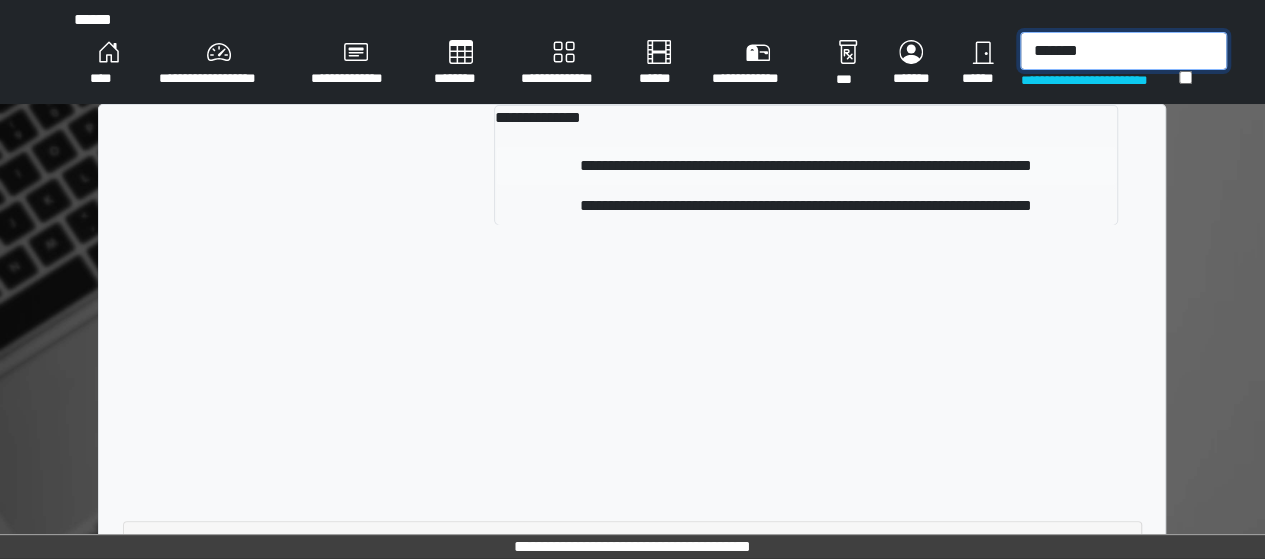 type on "*******" 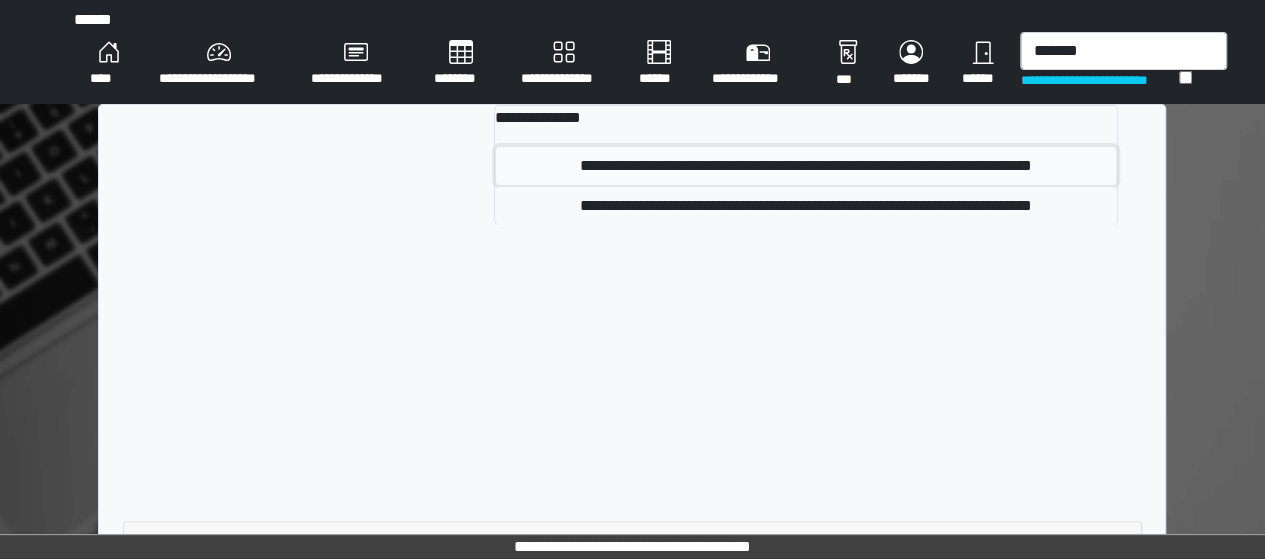 click on "**********" at bounding box center [806, 166] 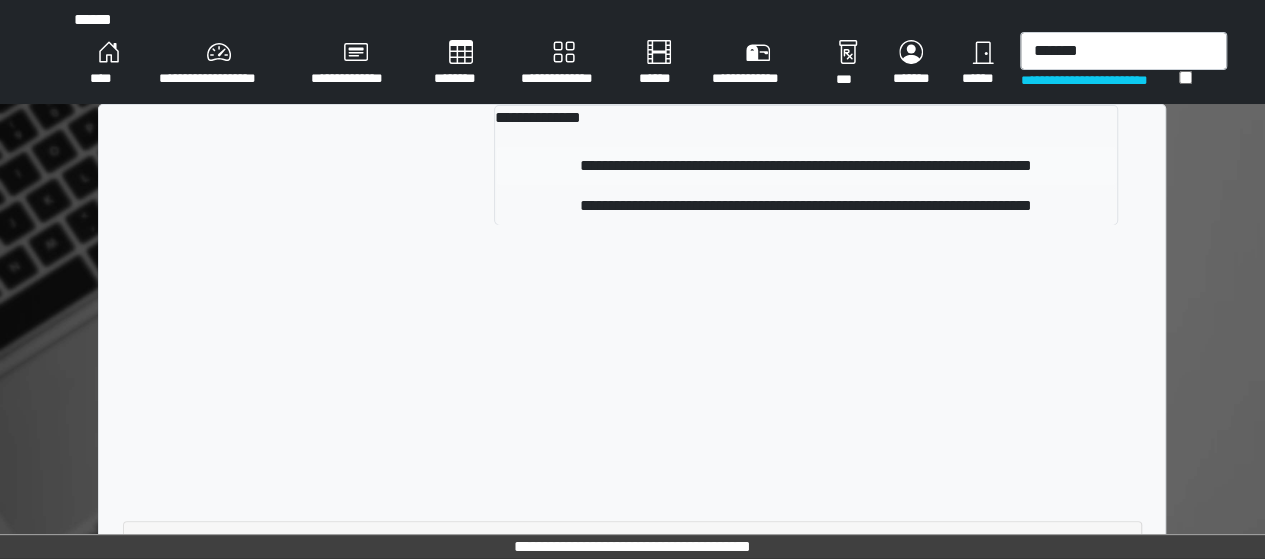 type 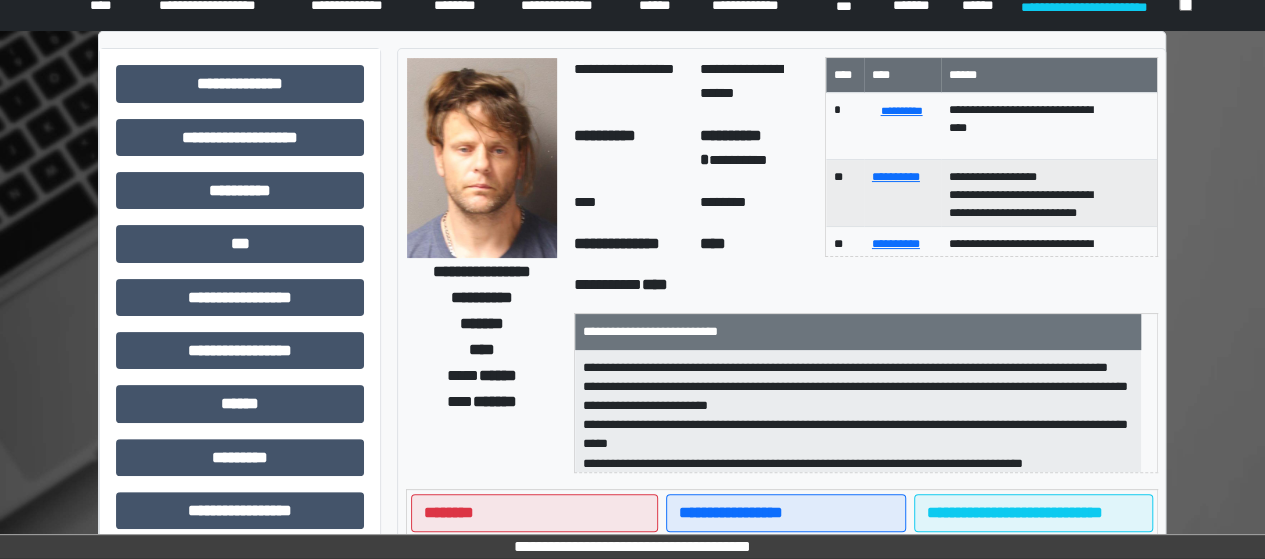 scroll, scrollTop: 74, scrollLeft: 0, axis: vertical 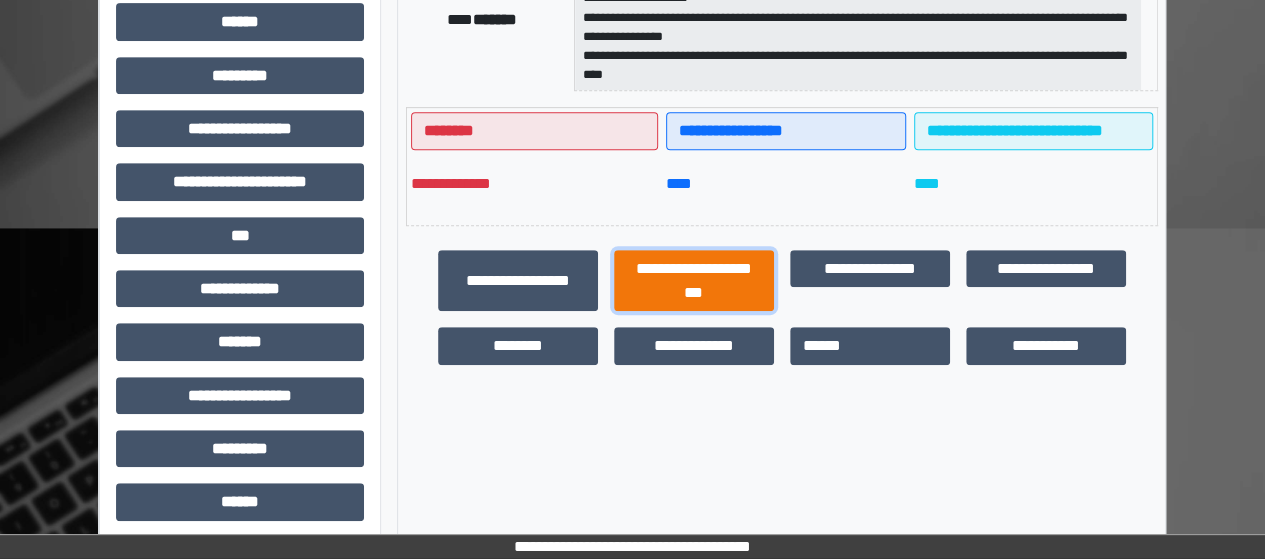 click on "**********" at bounding box center (694, 280) 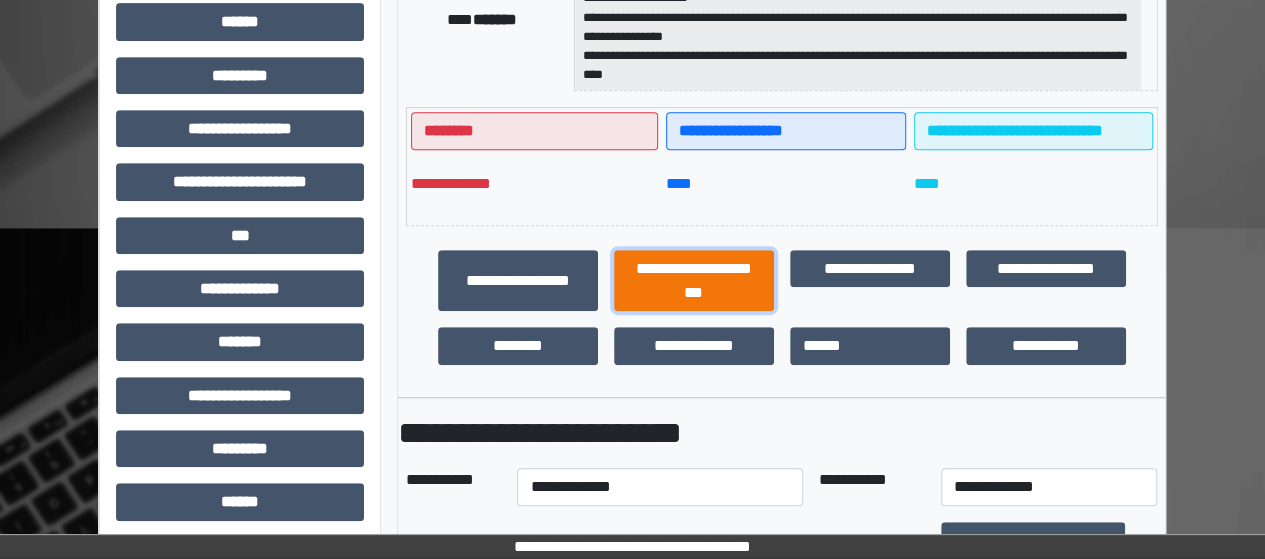 scroll, scrollTop: 758, scrollLeft: 0, axis: vertical 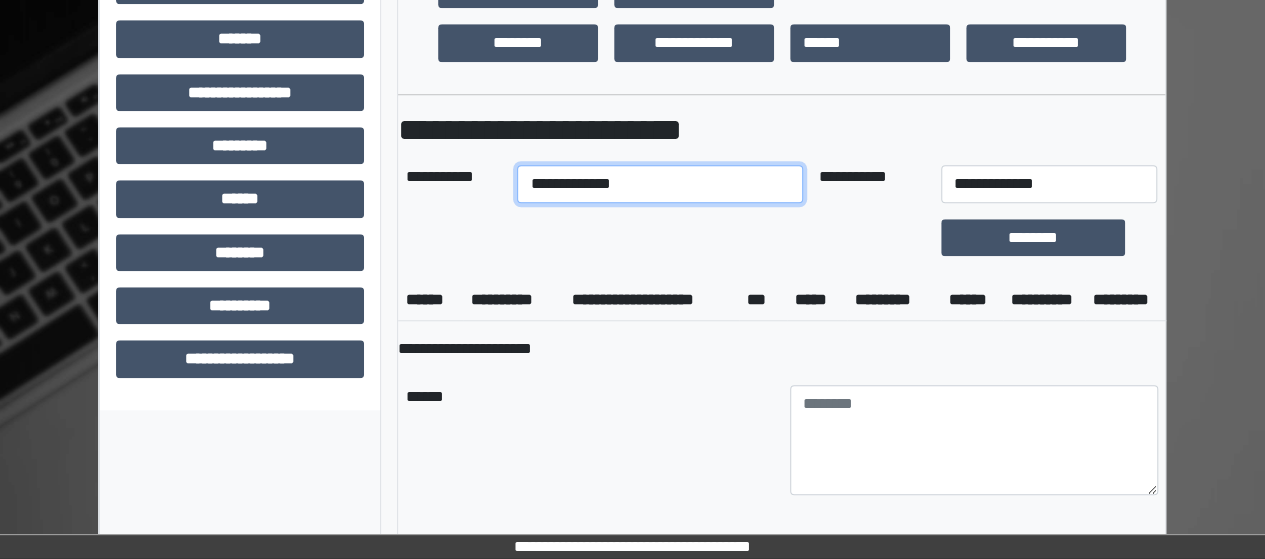 click on "**********" at bounding box center [659, 184] 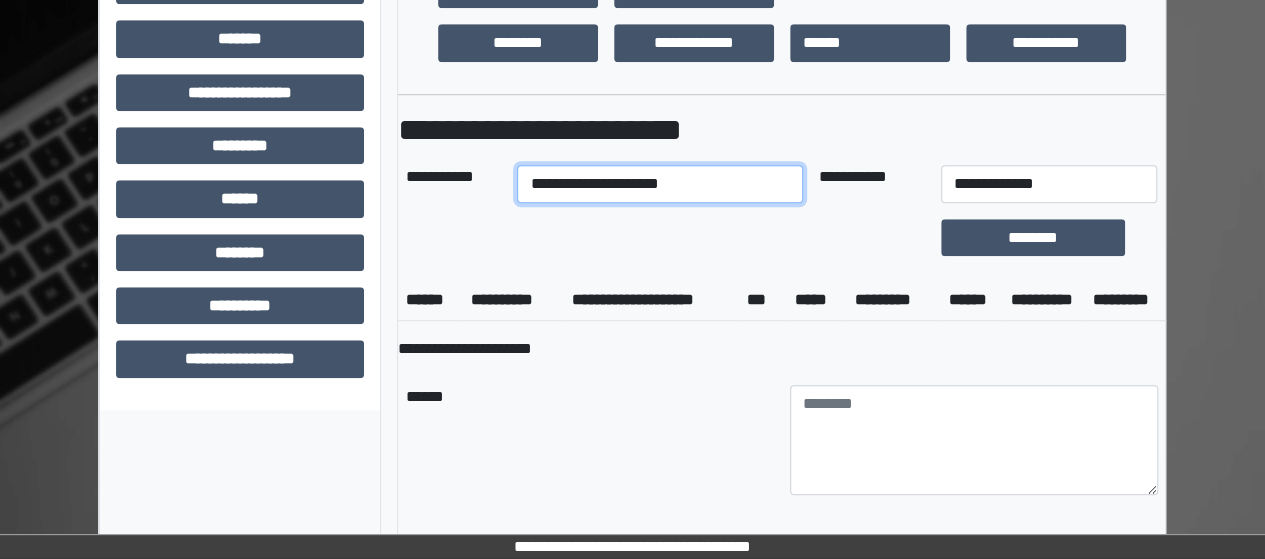 click on "**********" at bounding box center (659, 184) 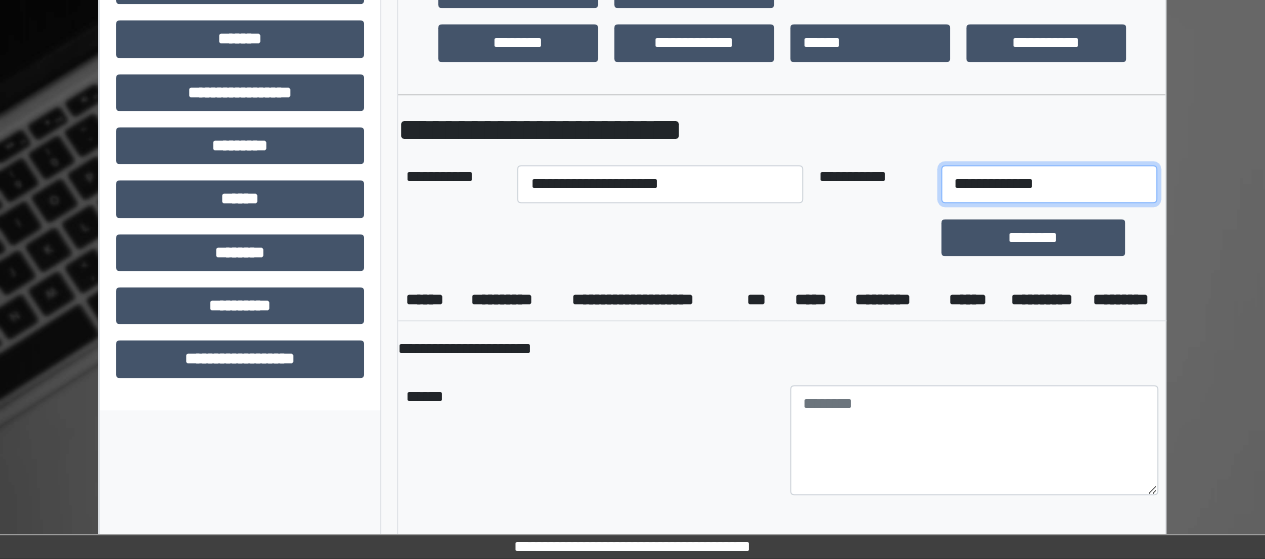 click on "**********" at bounding box center [1049, 184] 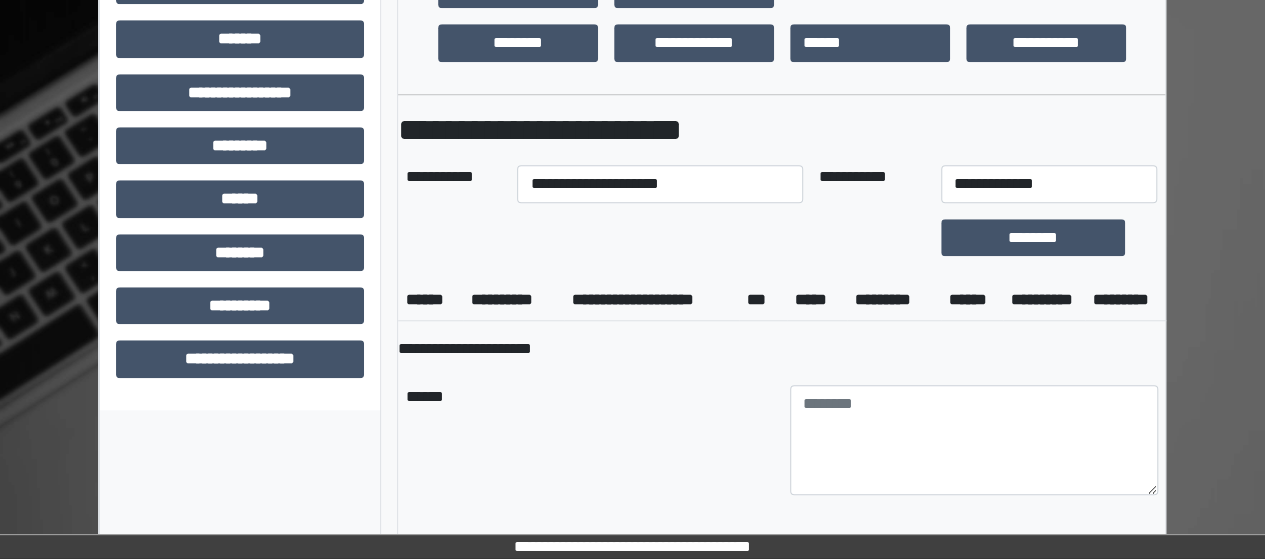 click at bounding box center (872, 237) 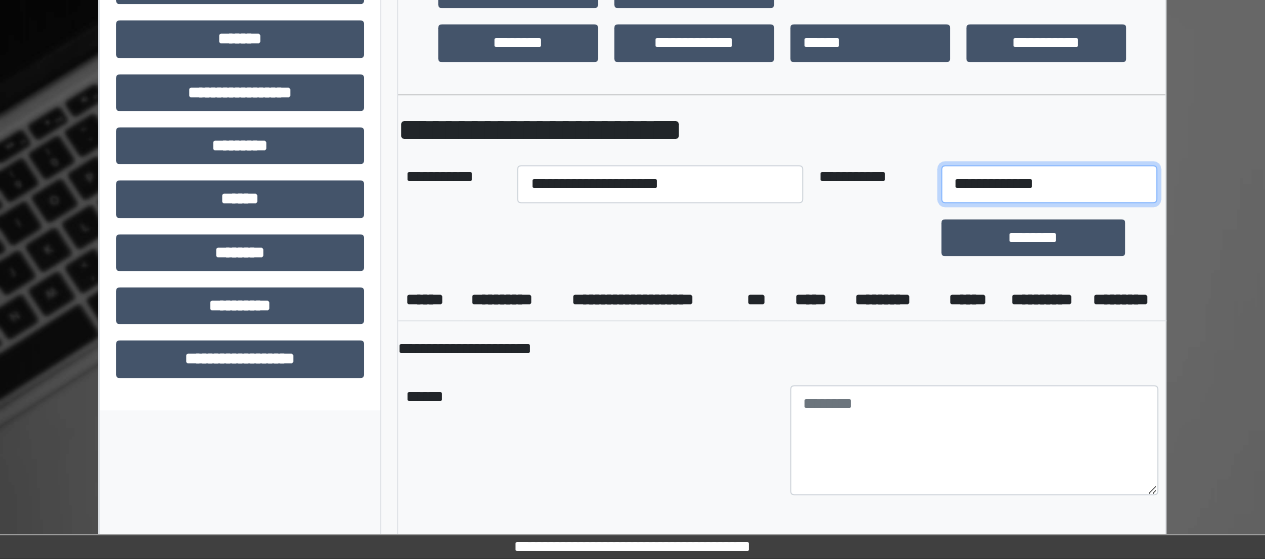 click on "**********" at bounding box center [1049, 184] 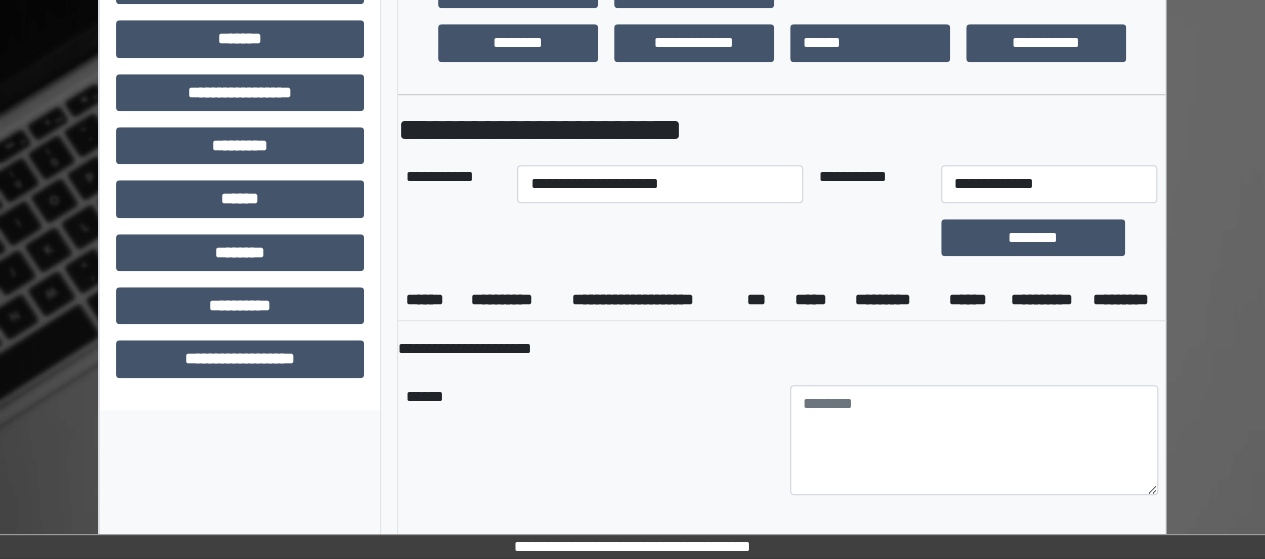 click at bounding box center [659, 237] 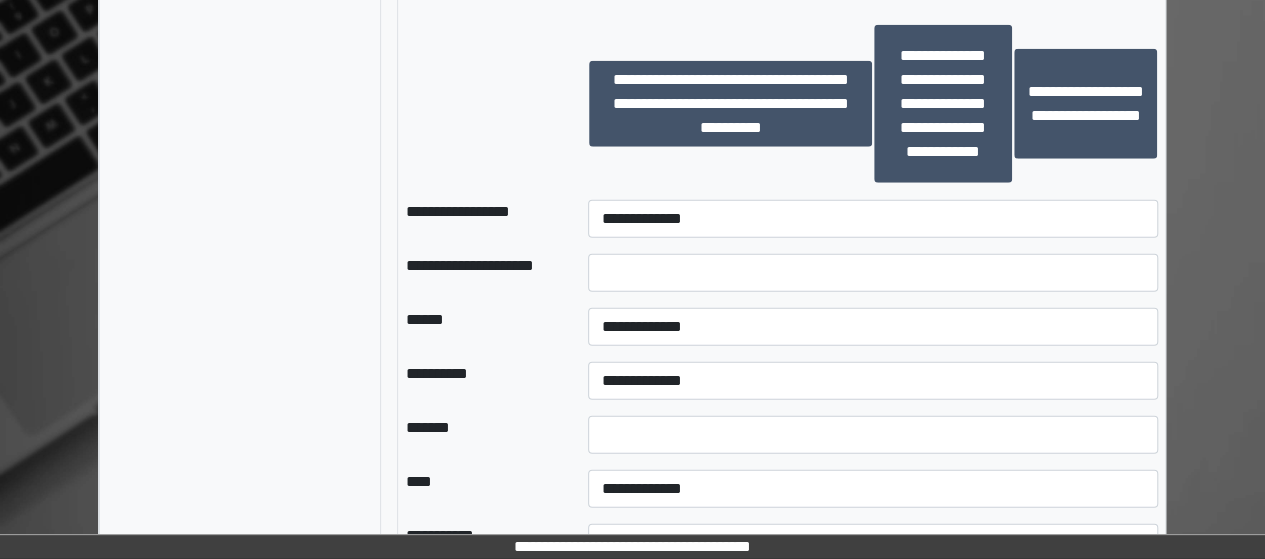 scroll, scrollTop: 2573, scrollLeft: 0, axis: vertical 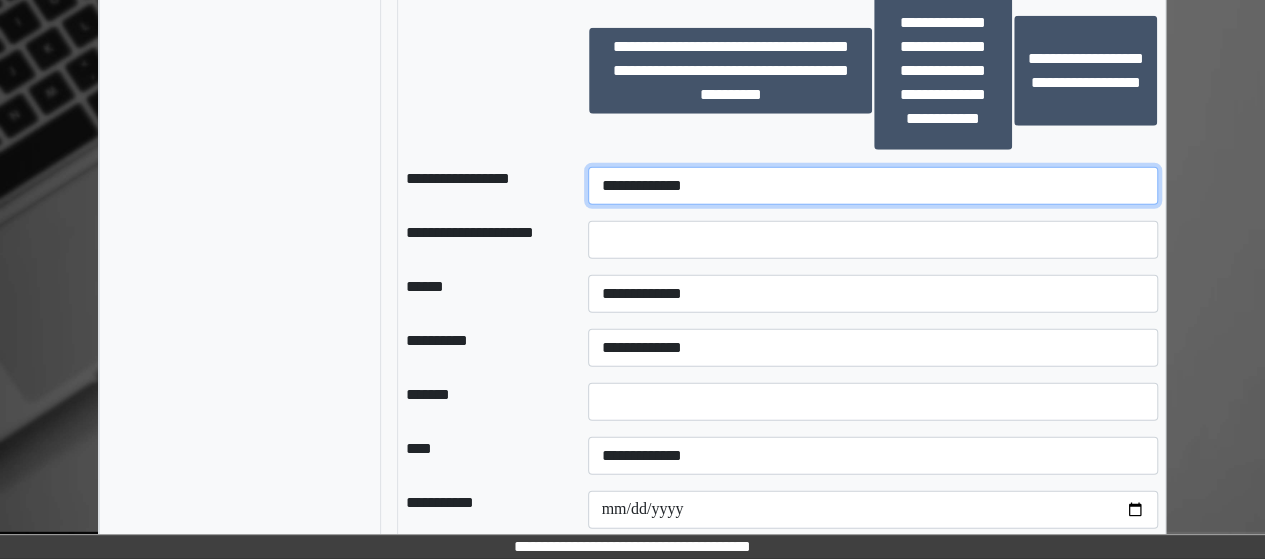 click on "**********" at bounding box center (872, 186) 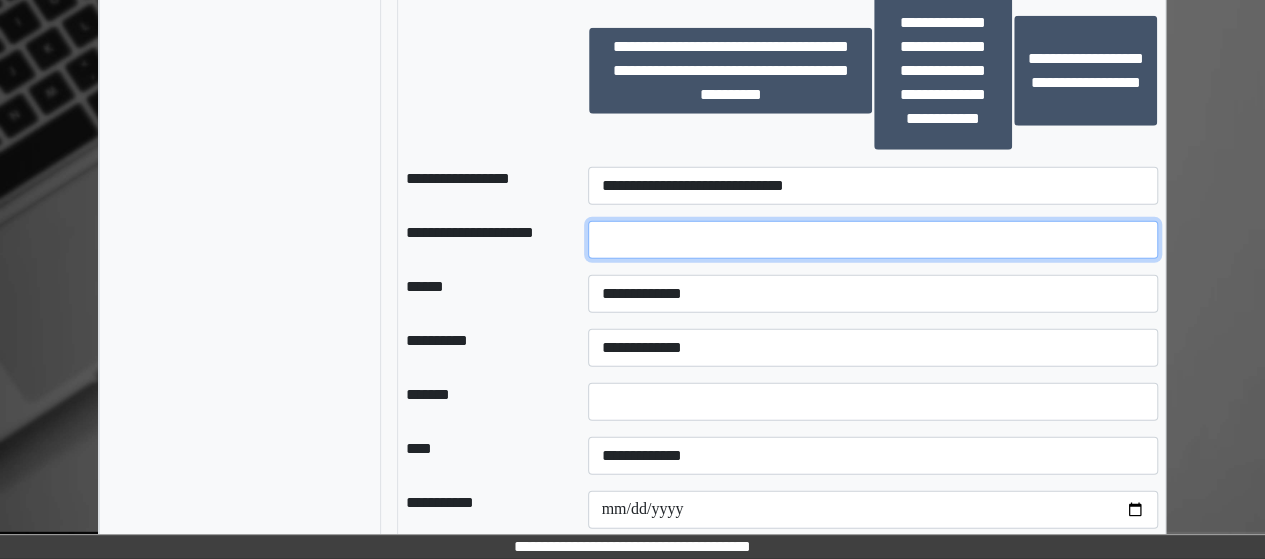 click at bounding box center [872, 240] 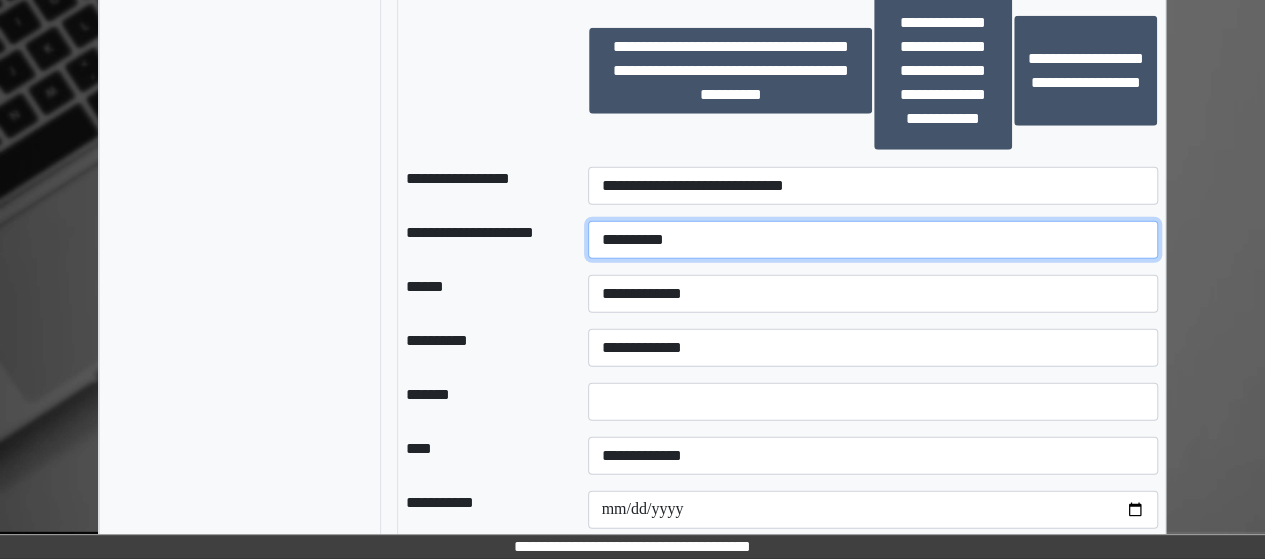 type on "**********" 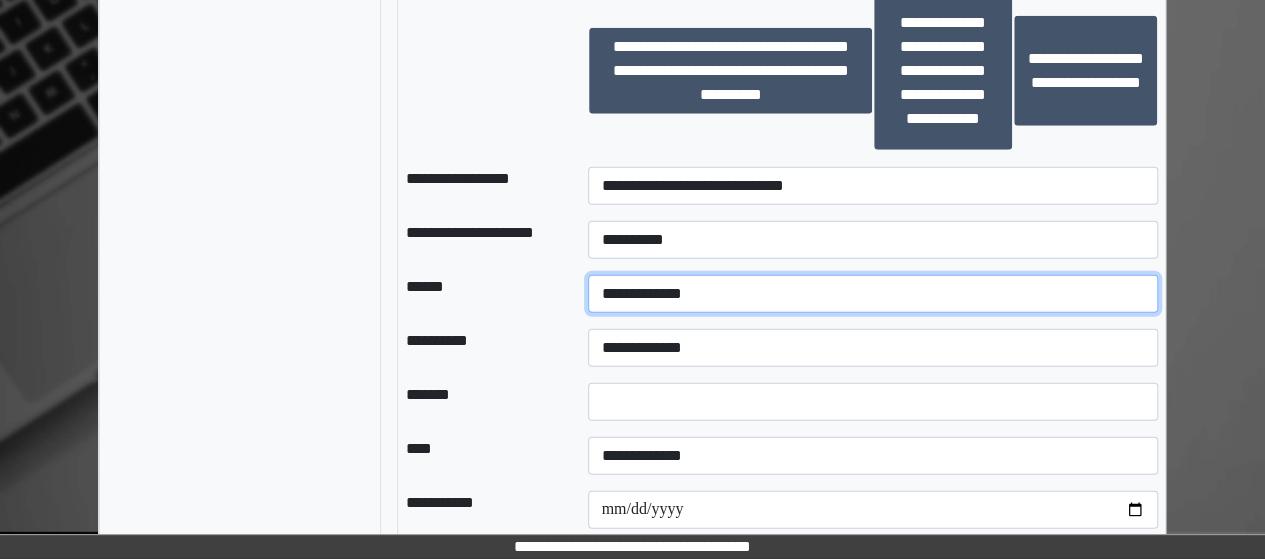 click on "**********" at bounding box center [872, 294] 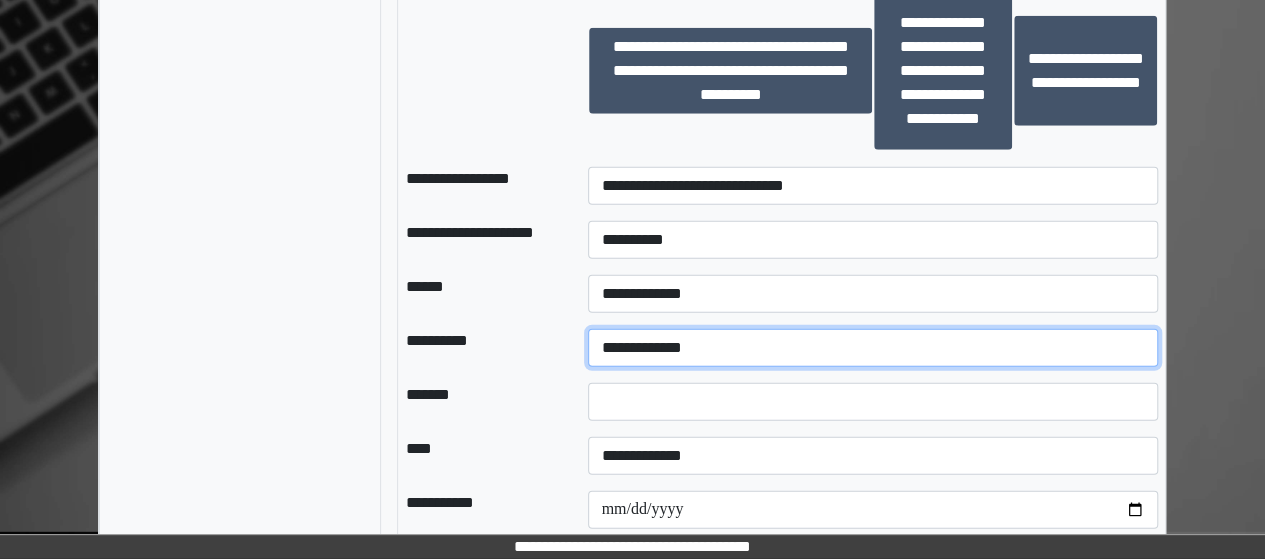 click on "**********" at bounding box center (872, 348) 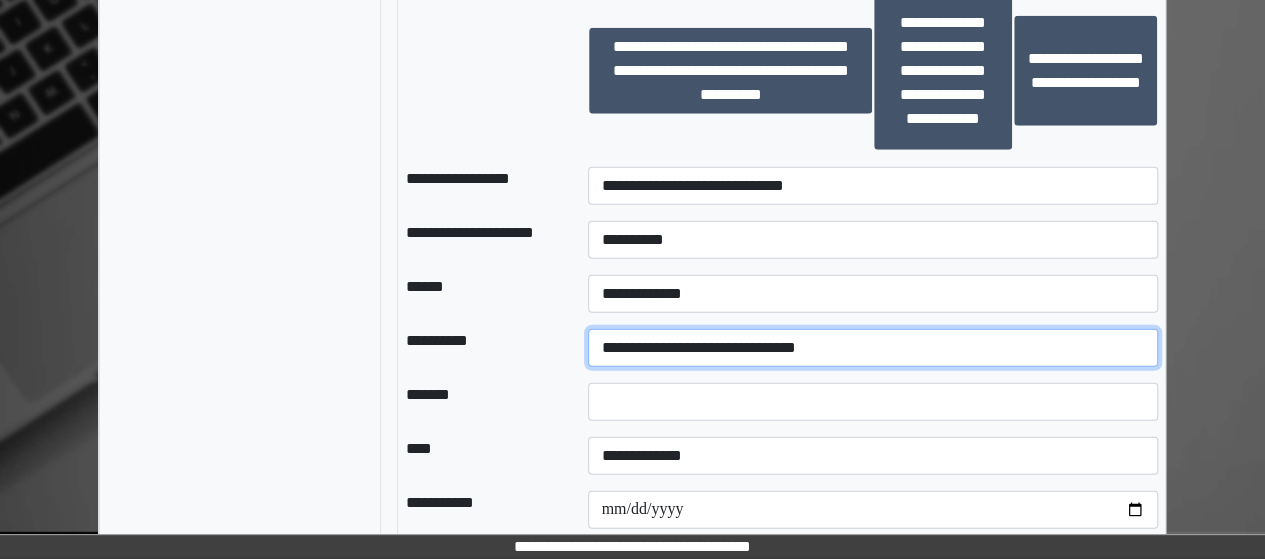 click on "**********" at bounding box center [872, 348] 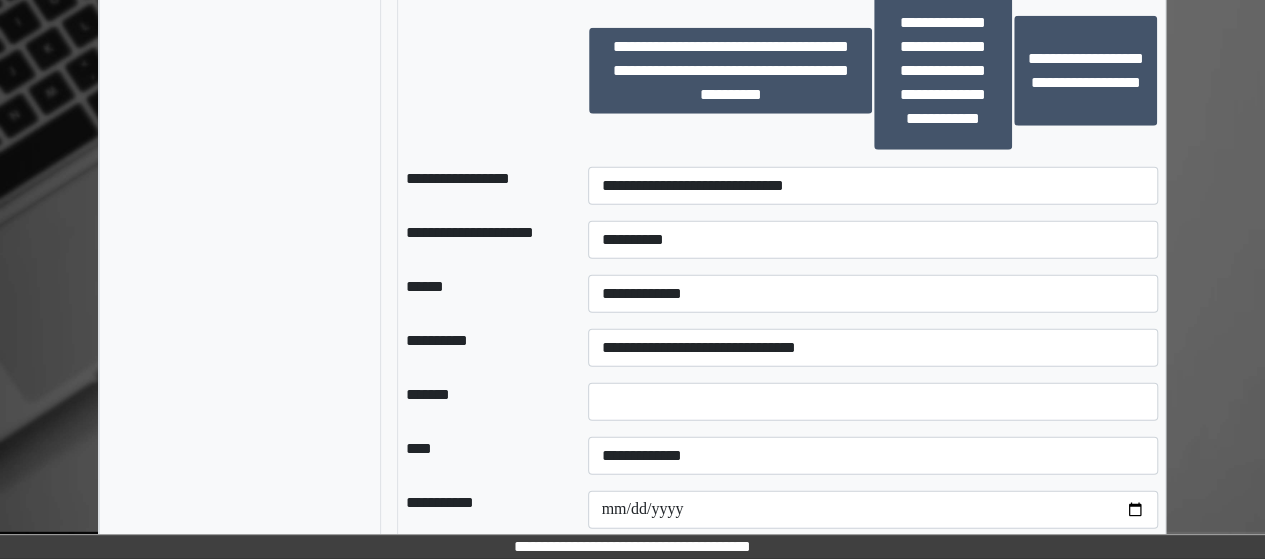 click on "******" at bounding box center [481, 294] 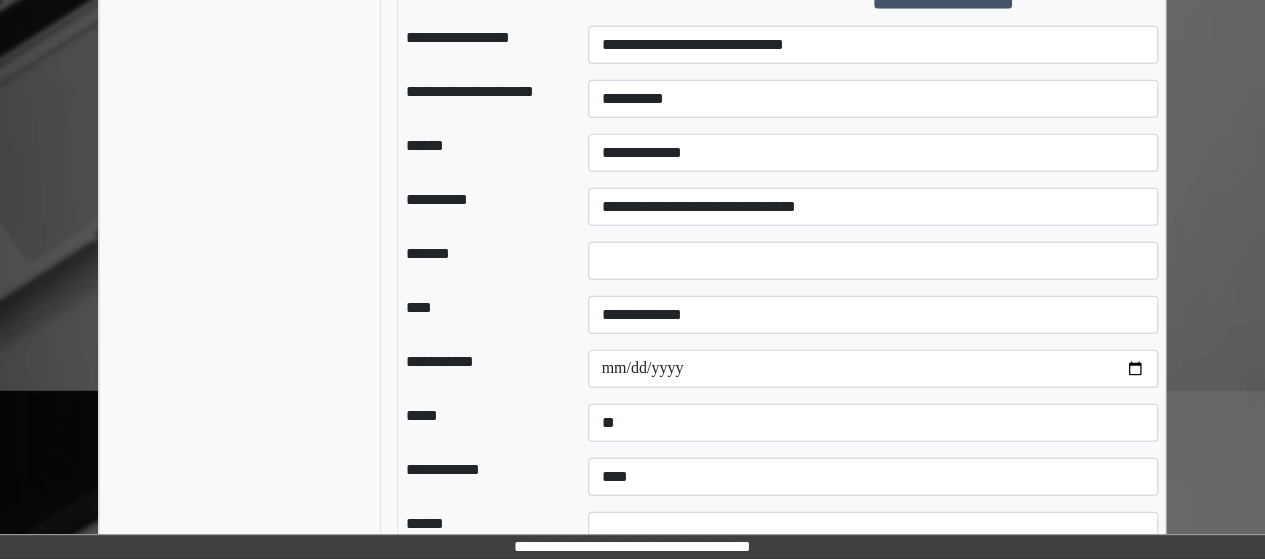 scroll, scrollTop: 2715, scrollLeft: 0, axis: vertical 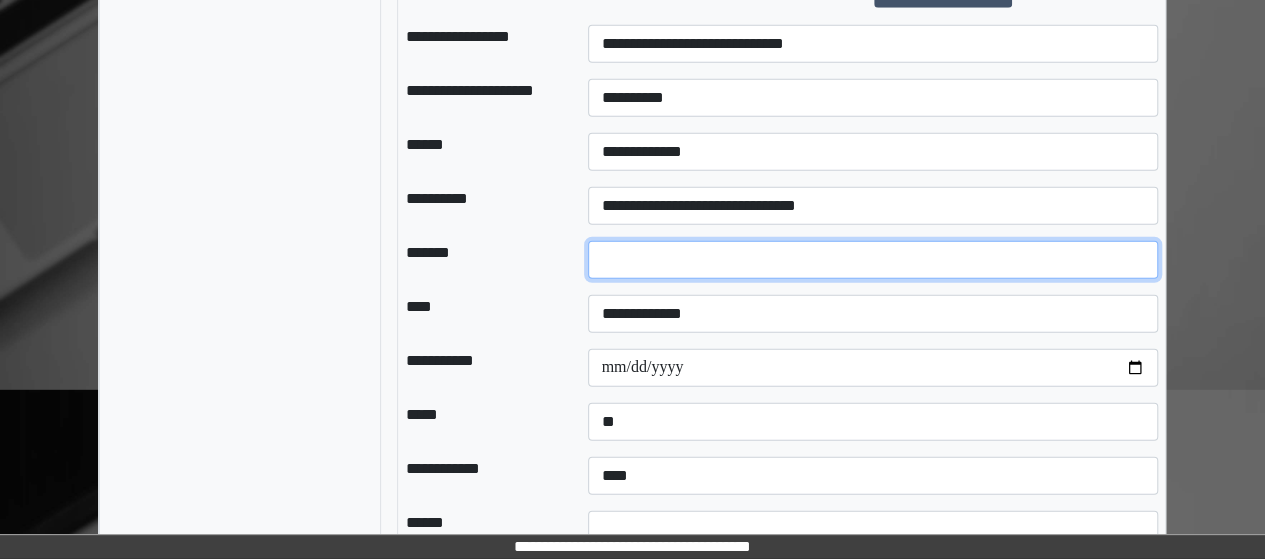 click at bounding box center [872, 260] 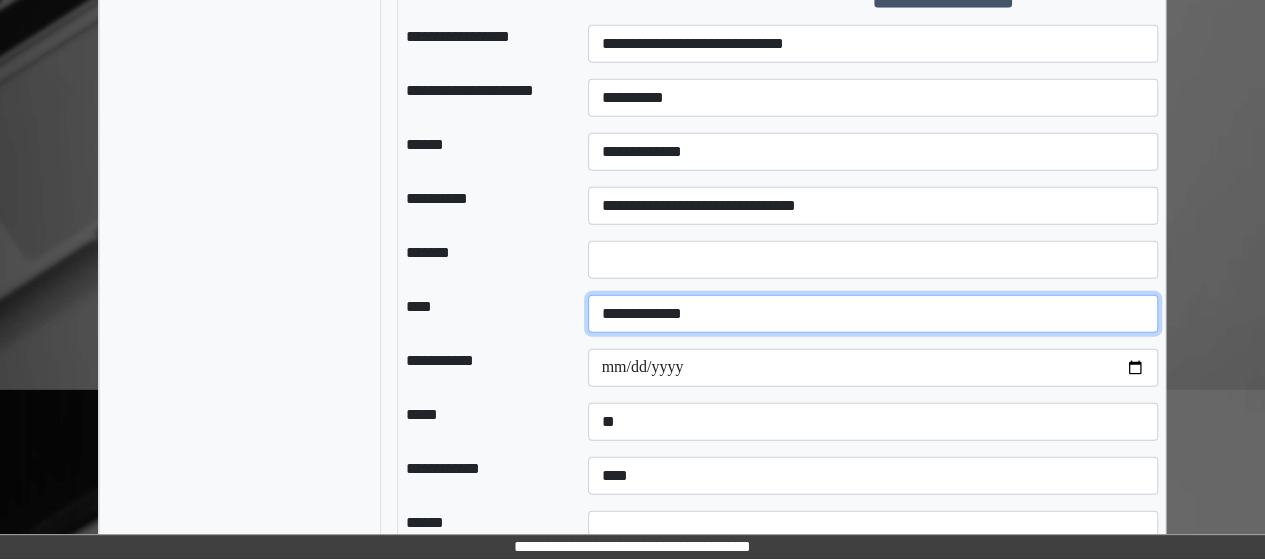 click on "**********" at bounding box center [872, 314] 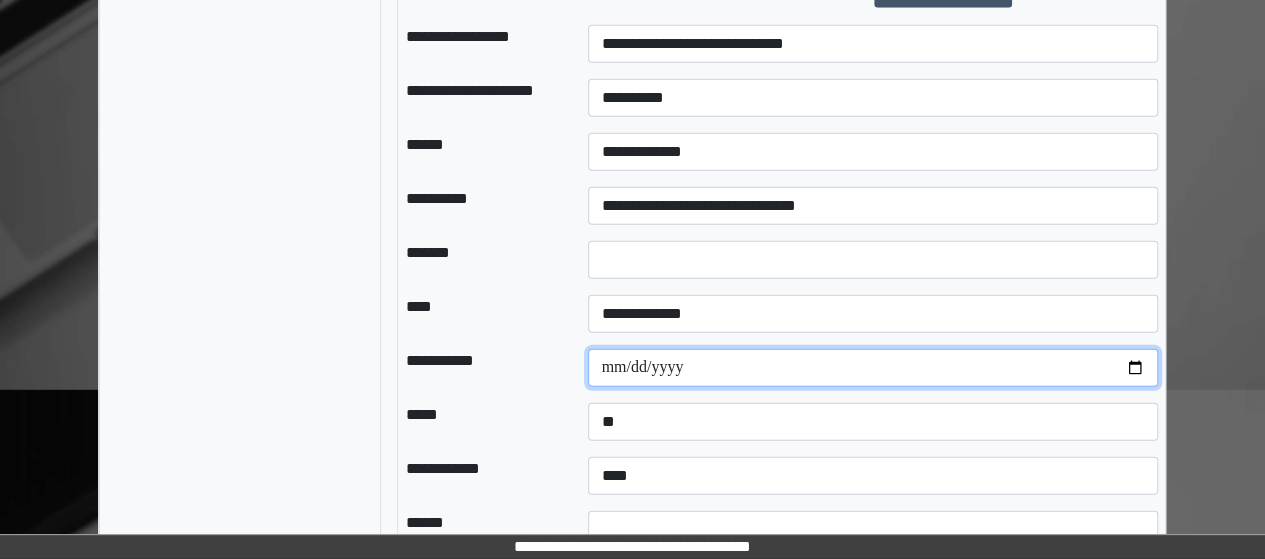 click at bounding box center [872, 368] 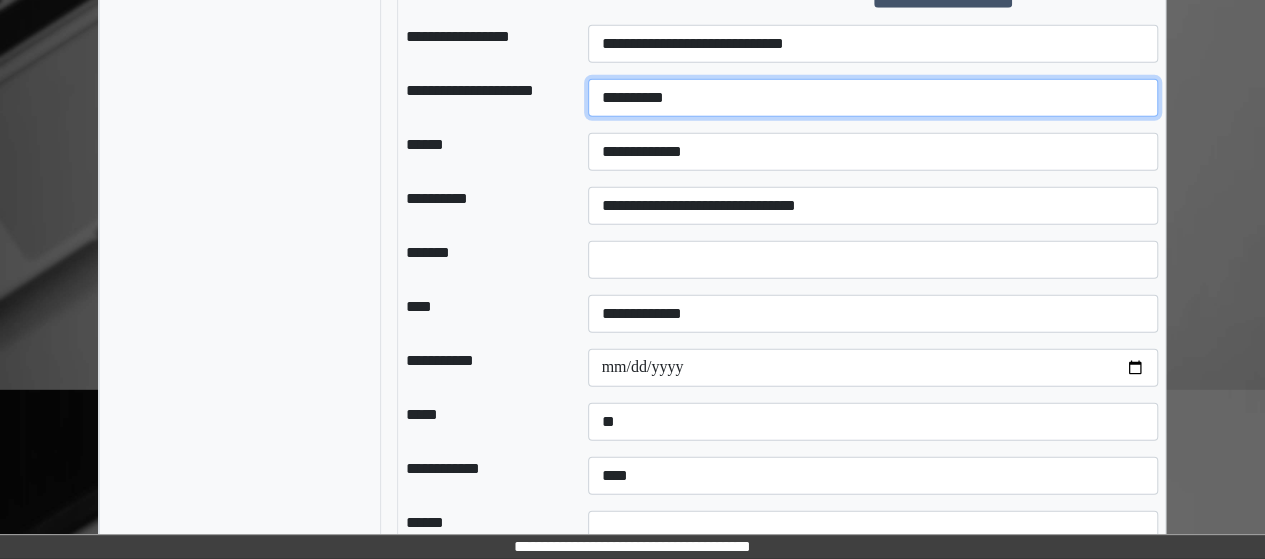 click on "**********" at bounding box center (872, 98) 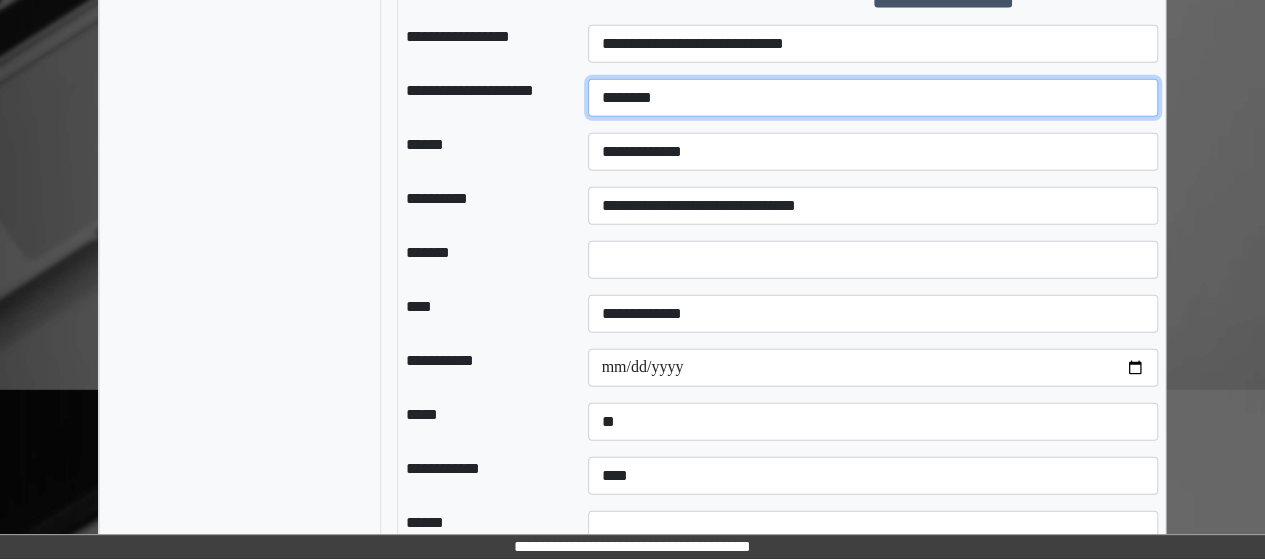 click on "********" at bounding box center (872, 98) 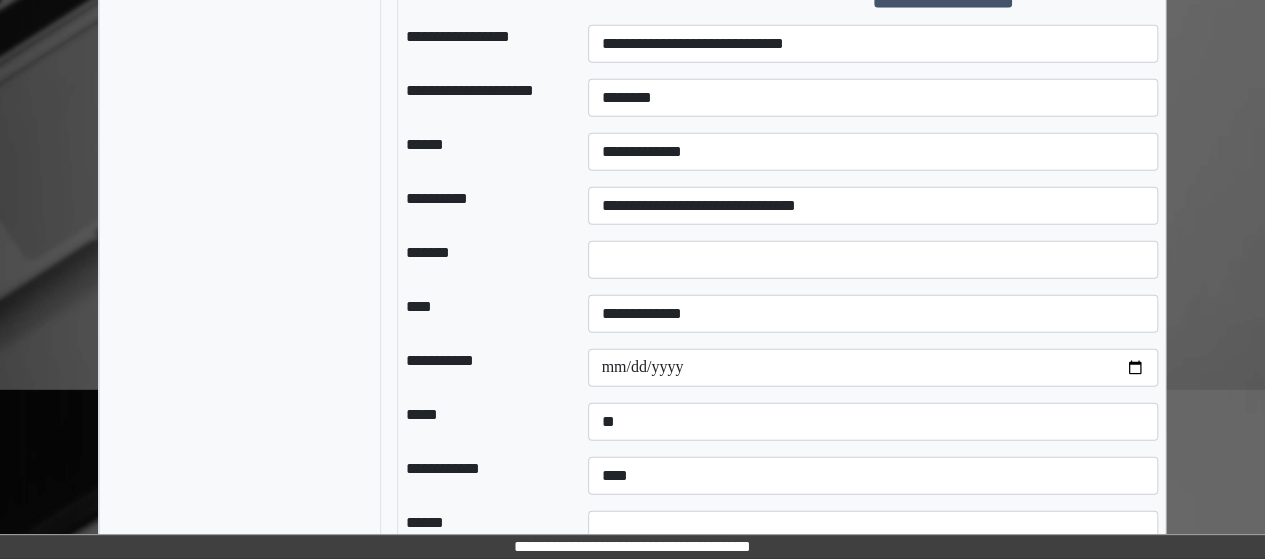 type 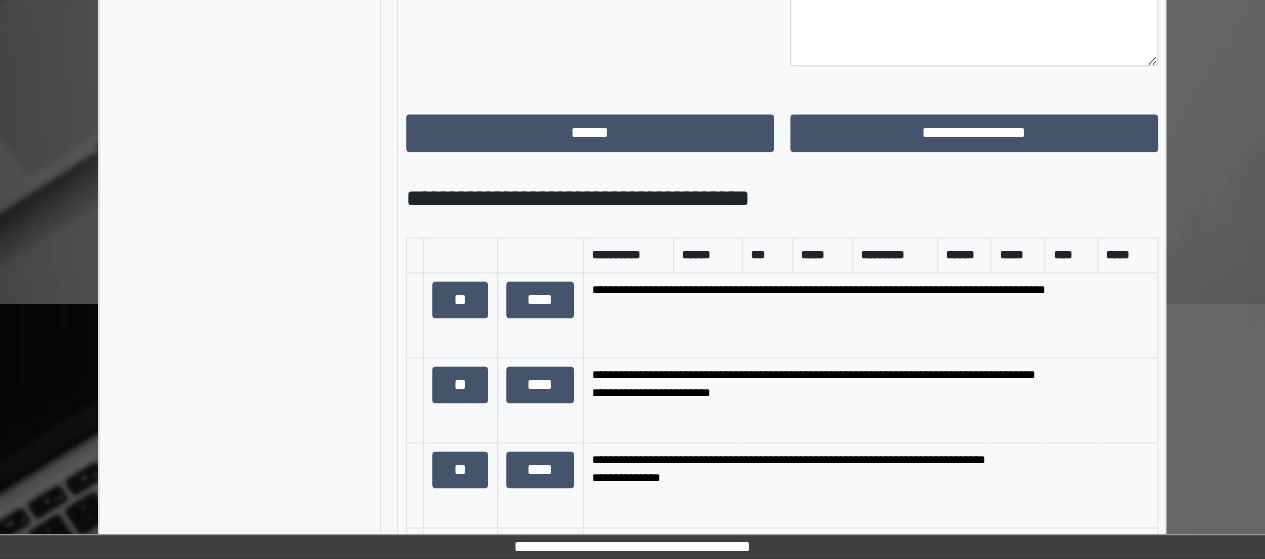 type 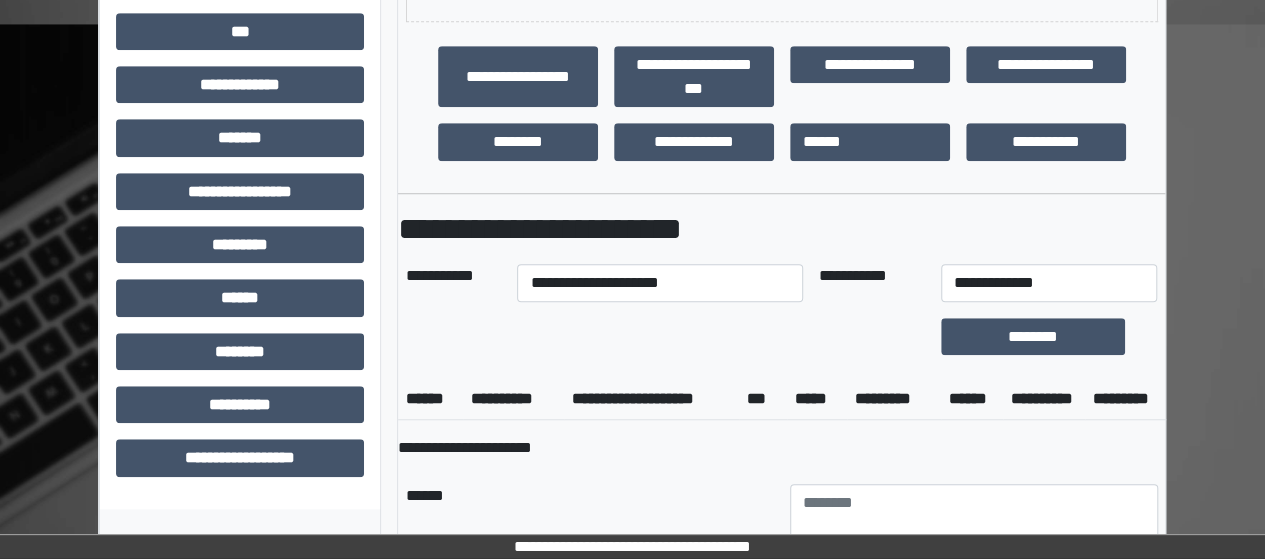 type 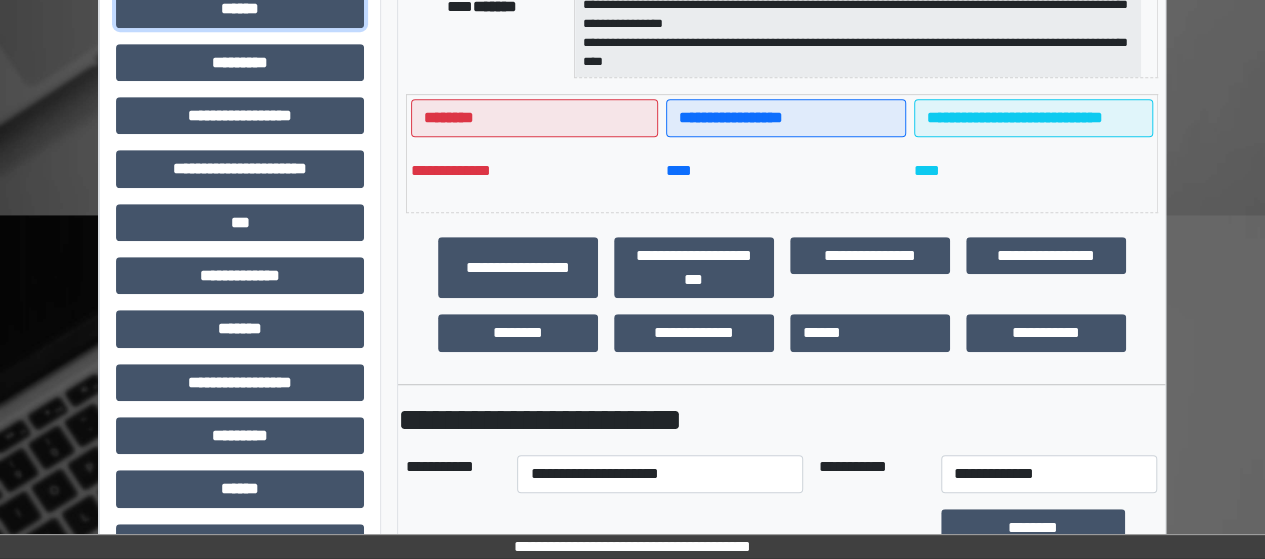 type 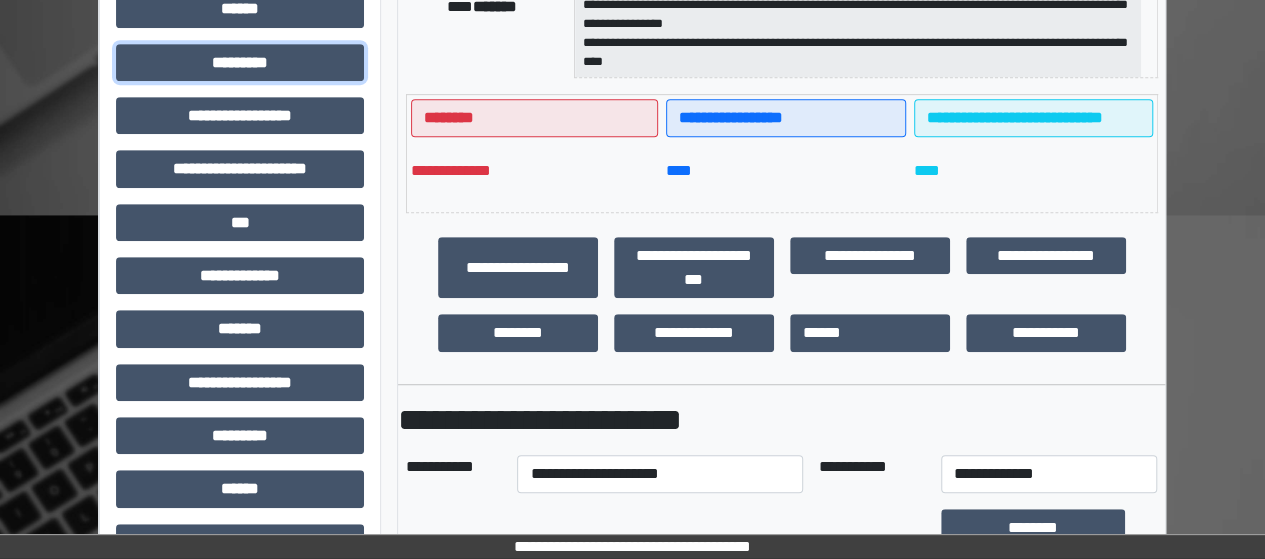 type 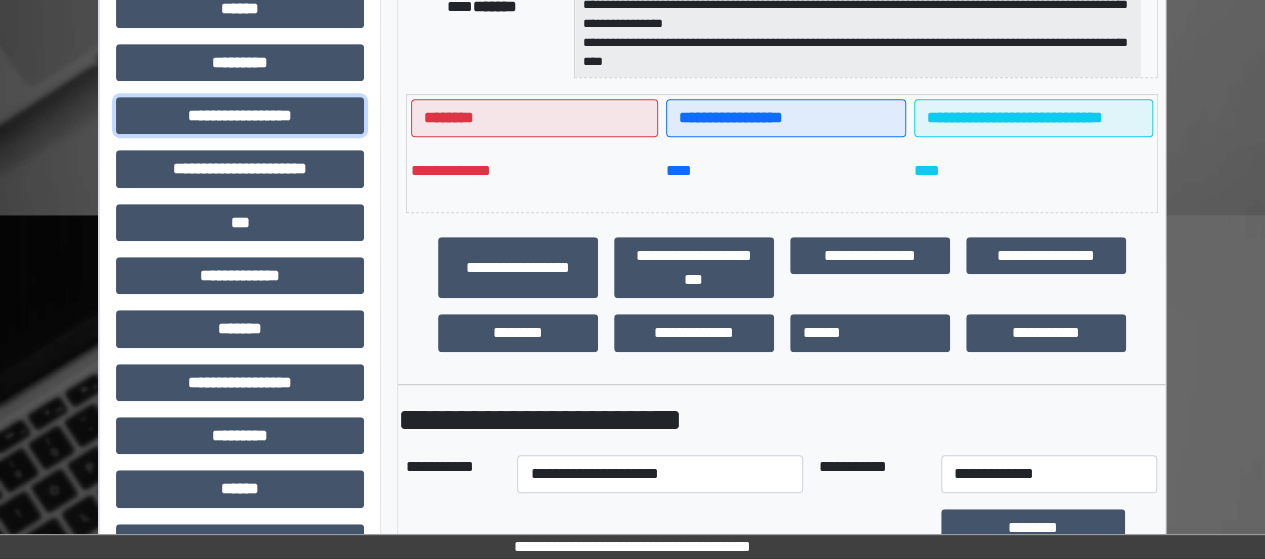 type 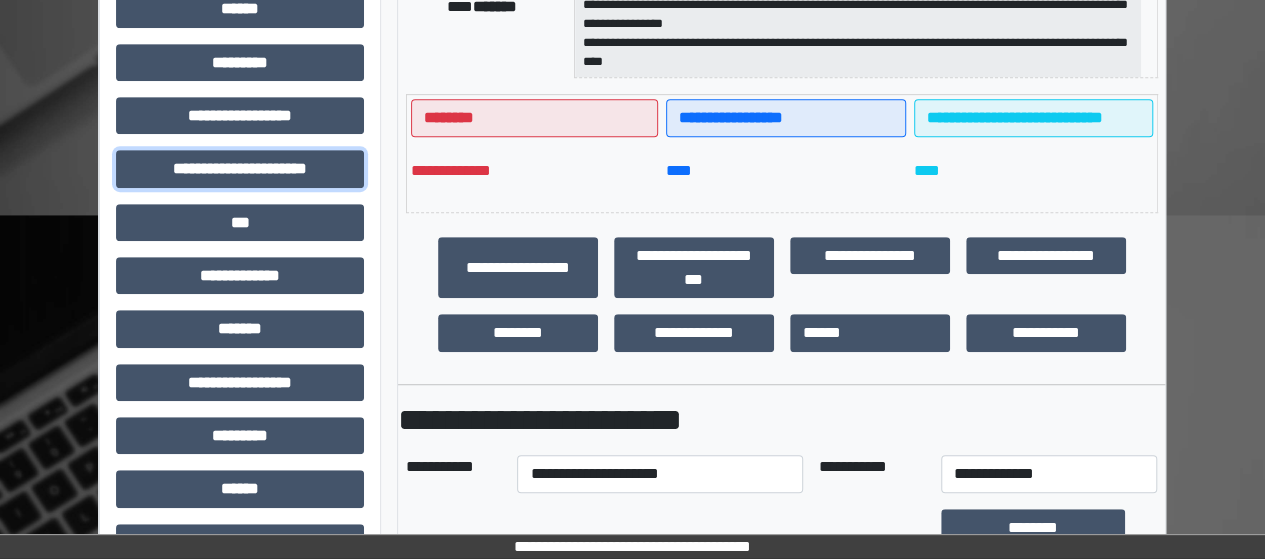 type 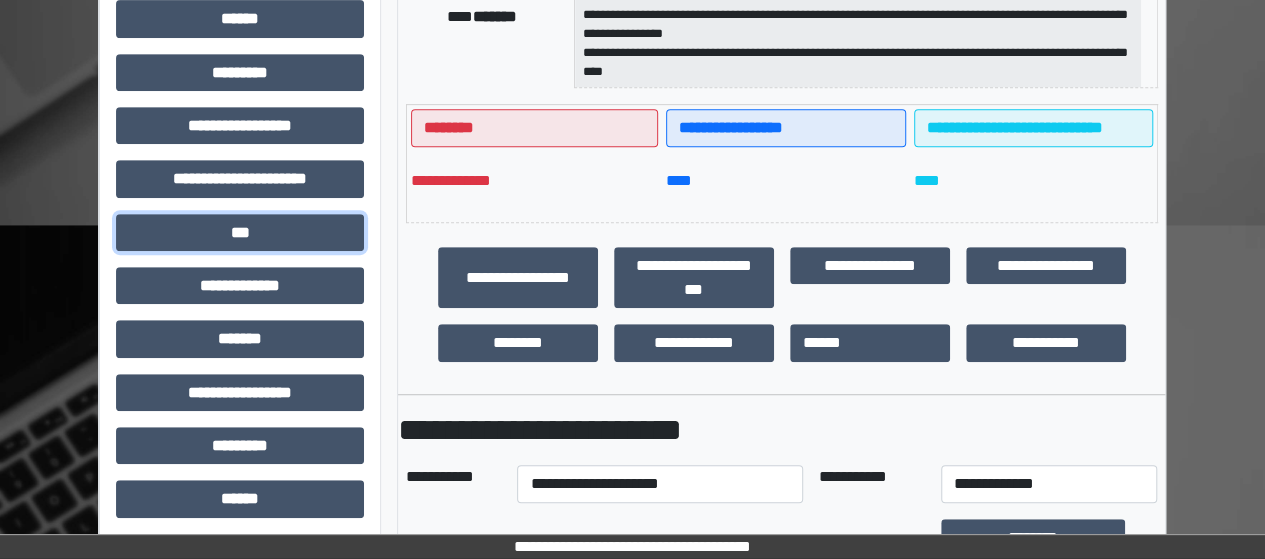 type 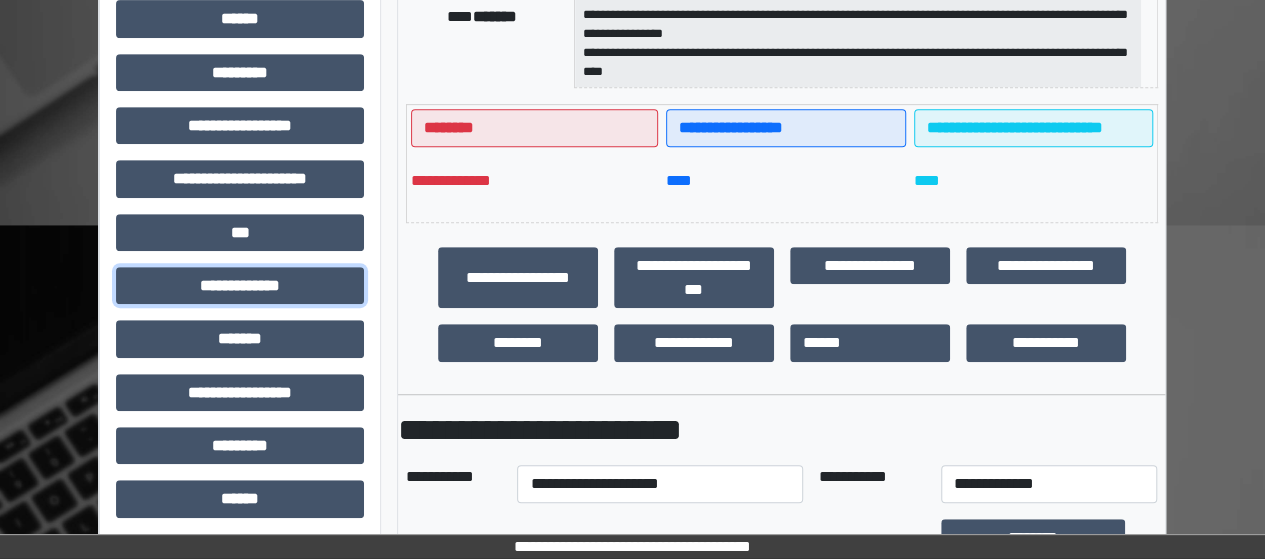 type 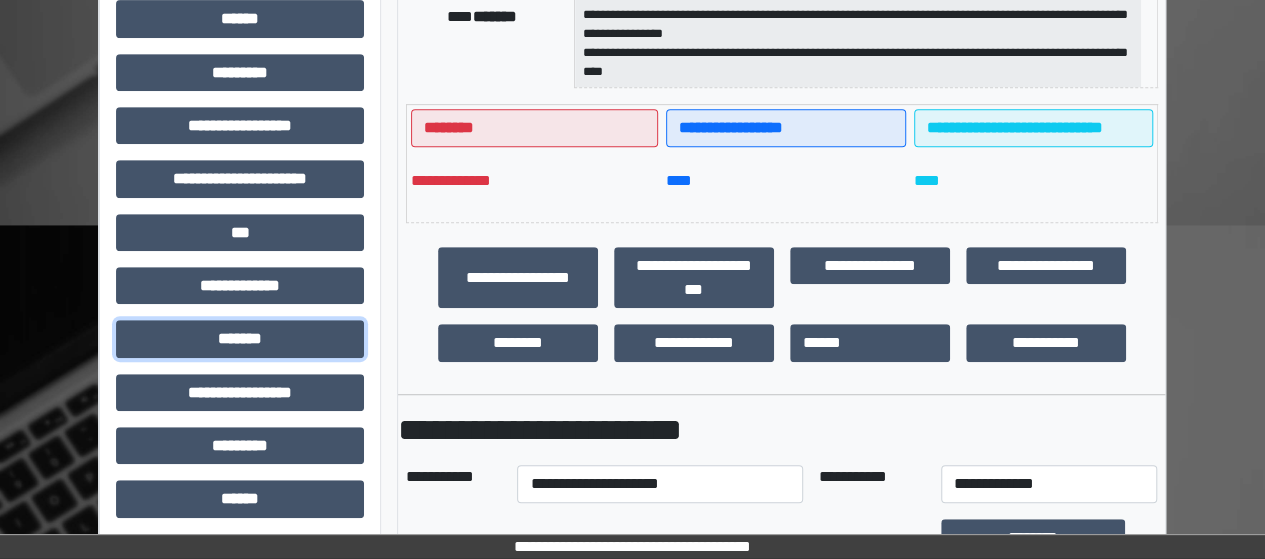 type 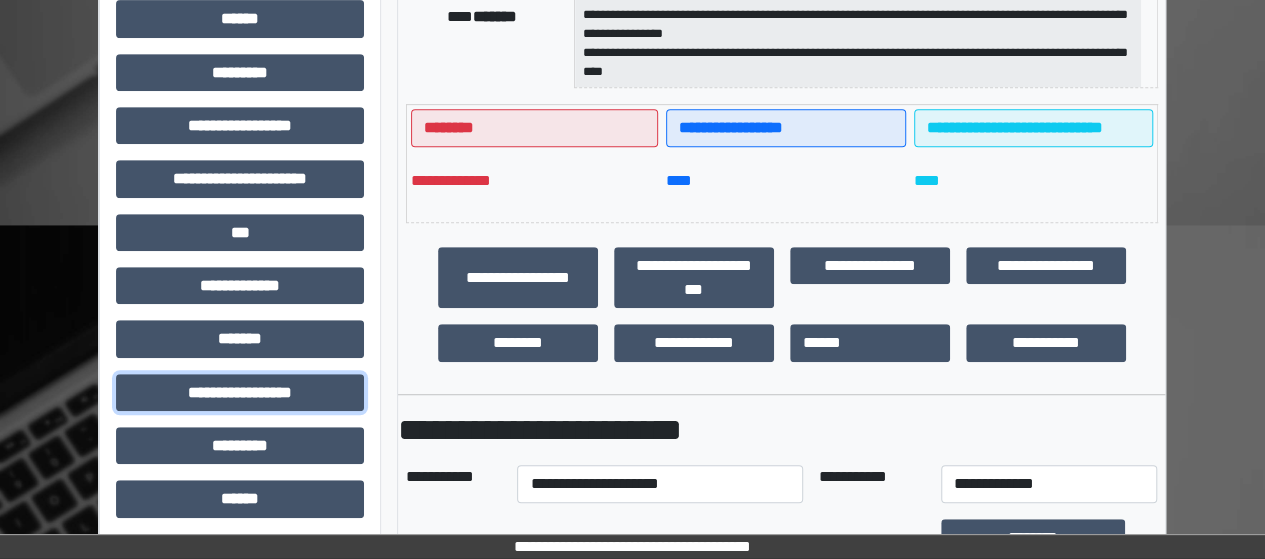 type 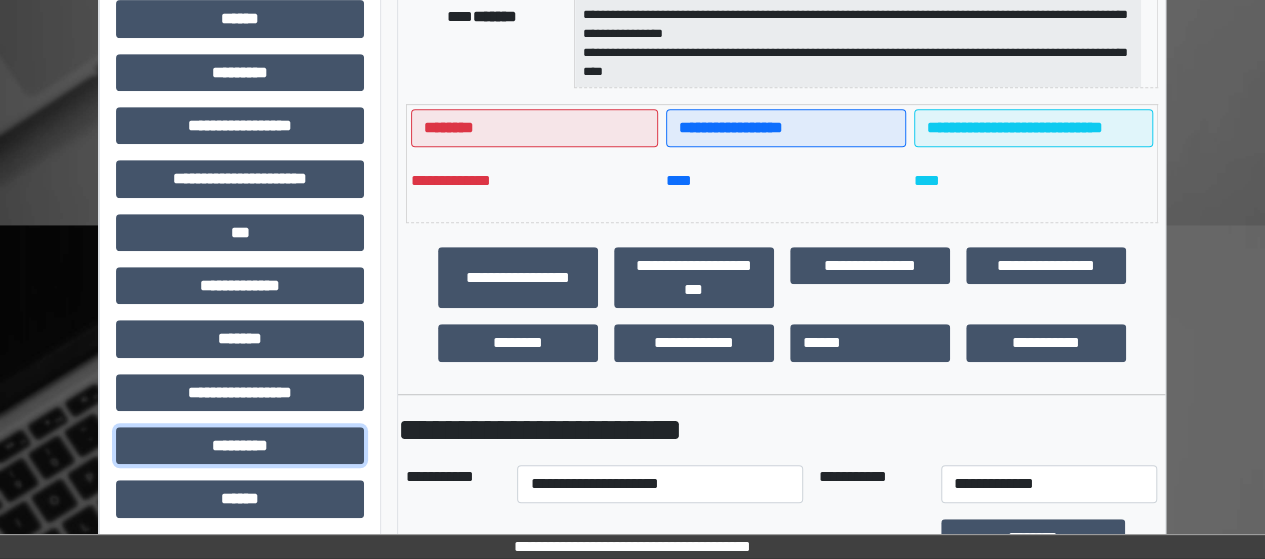 type 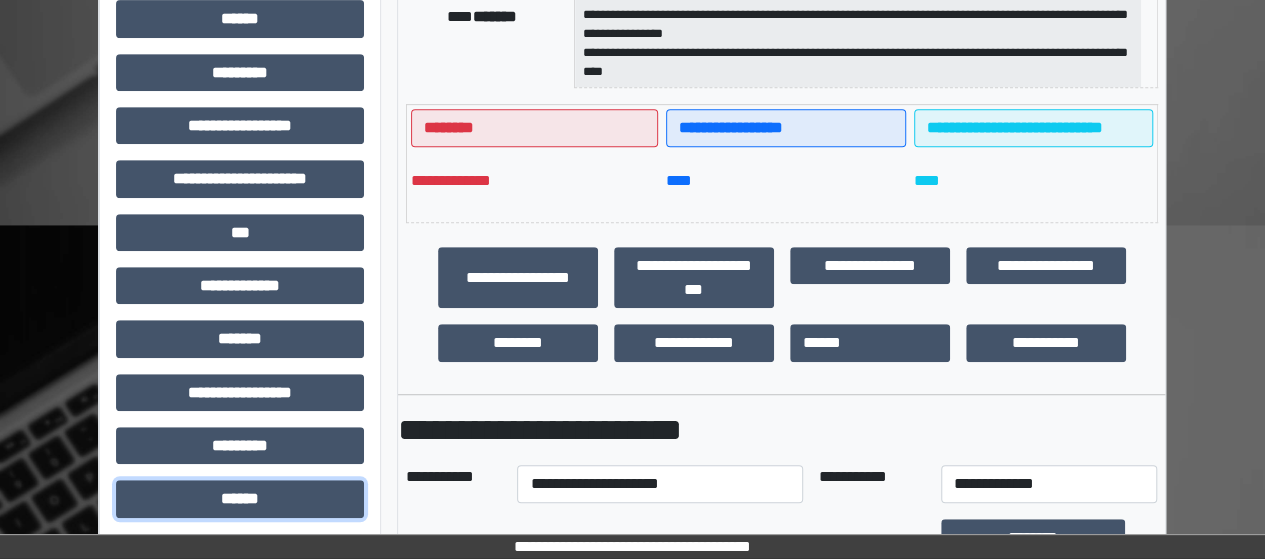 type 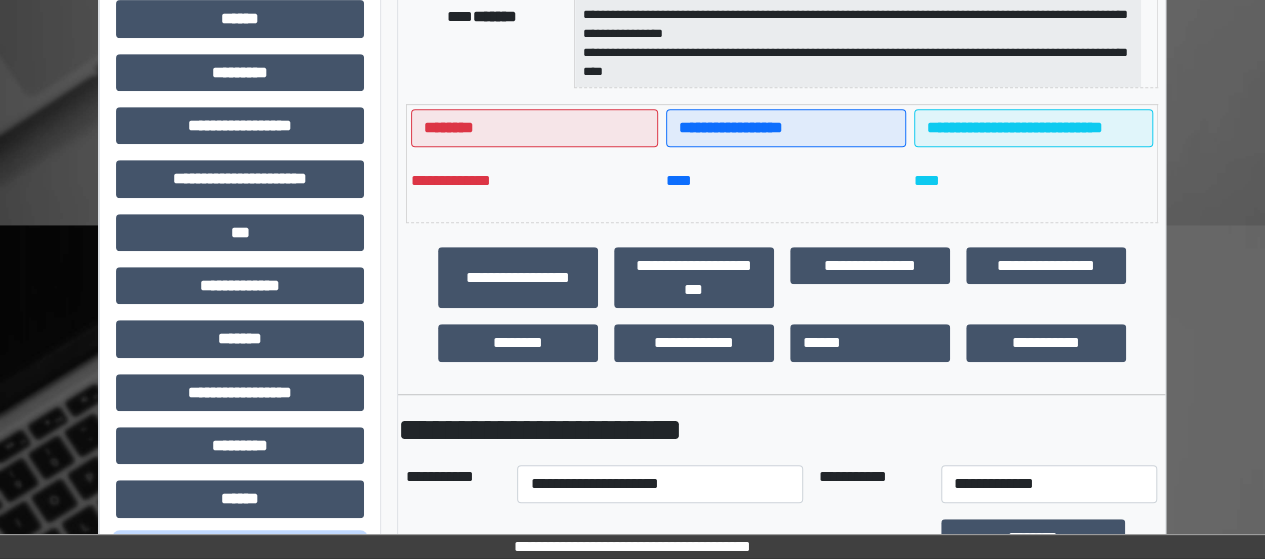 type 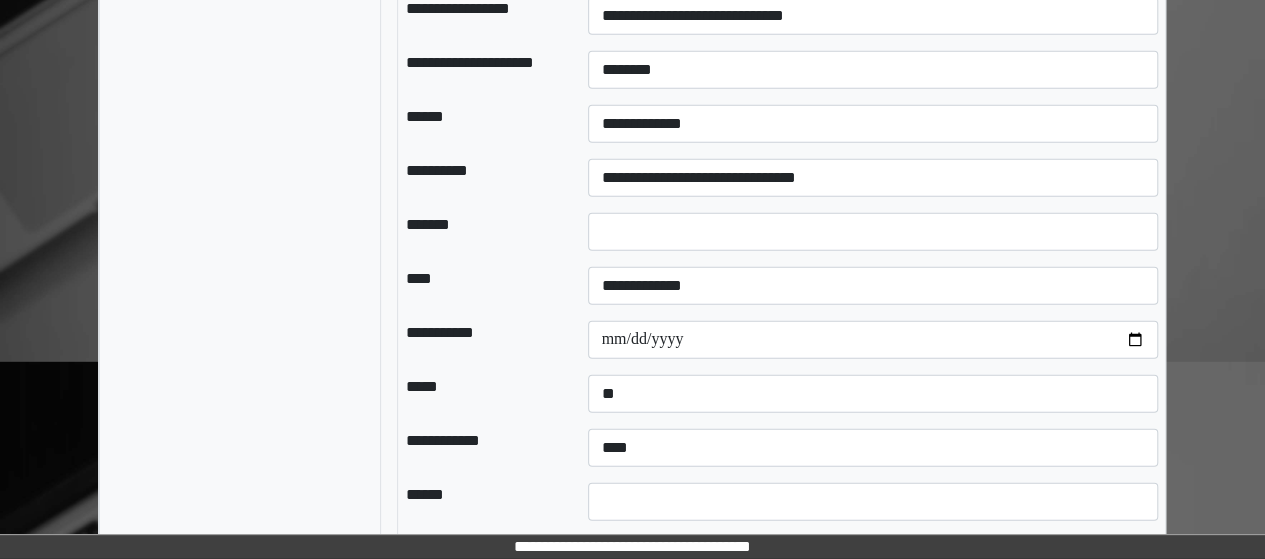 scroll, scrollTop: 2843, scrollLeft: 0, axis: vertical 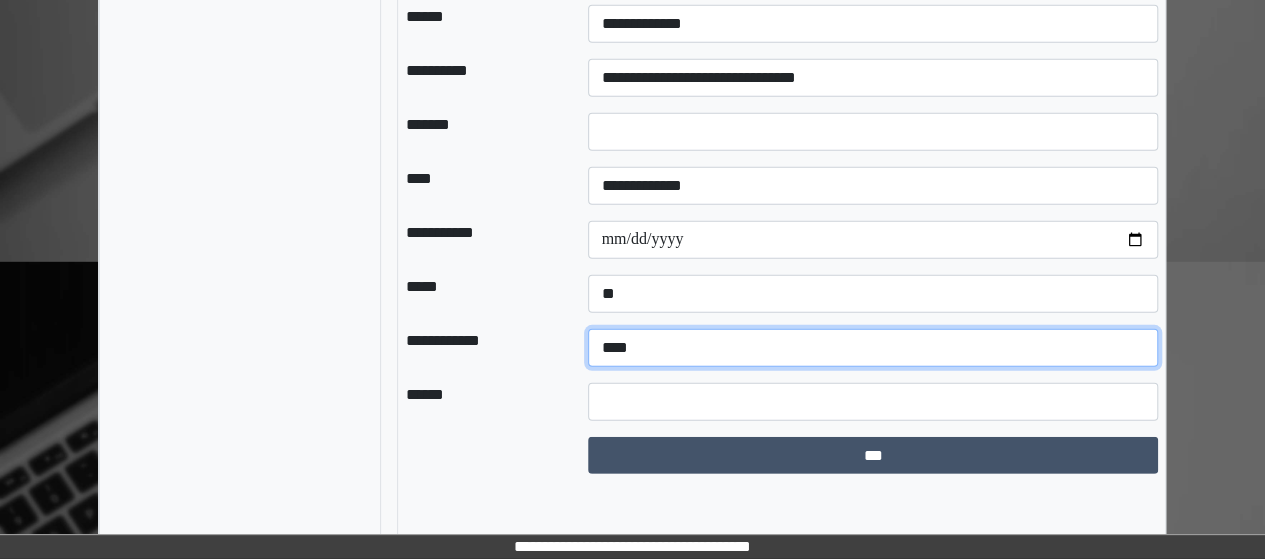 click on "**********" at bounding box center [872, 348] 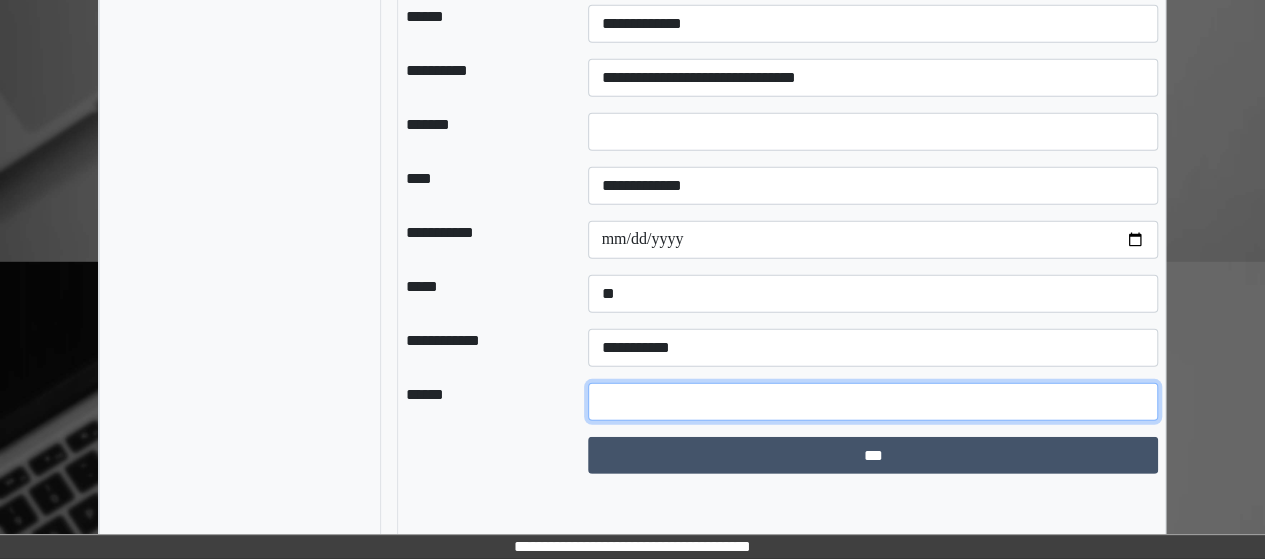 click at bounding box center [872, 402] 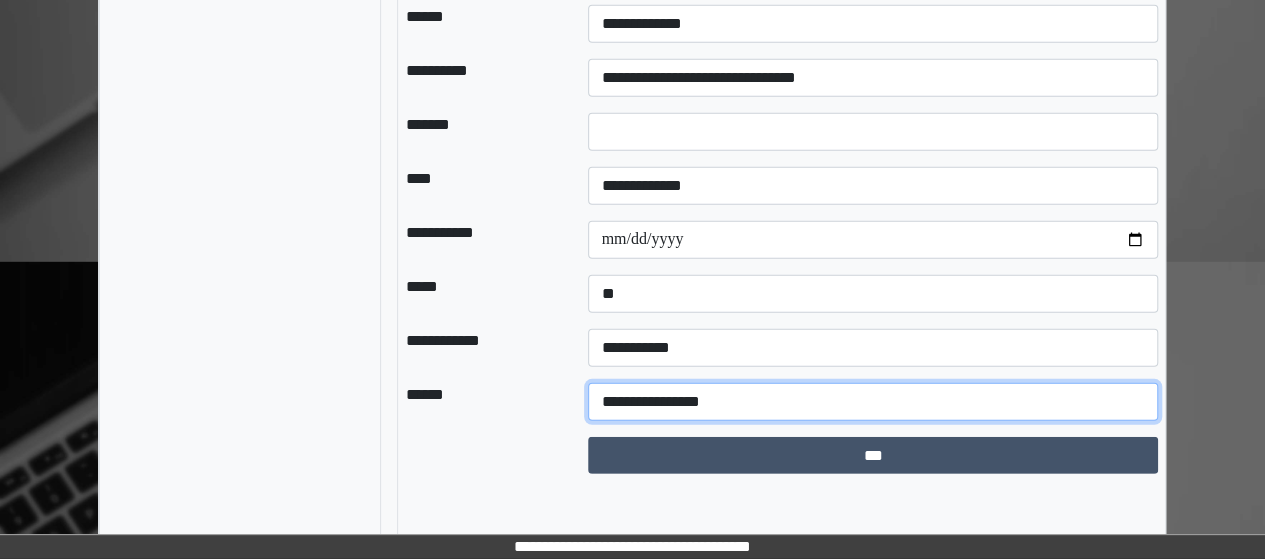 type on "**********" 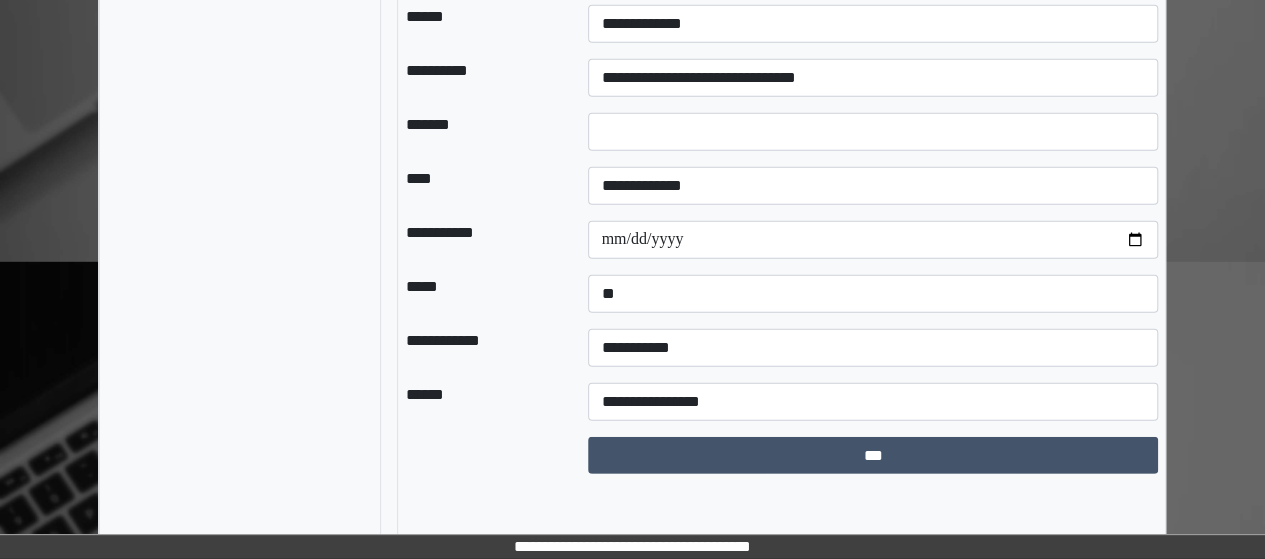 click on "******" at bounding box center (481, 402) 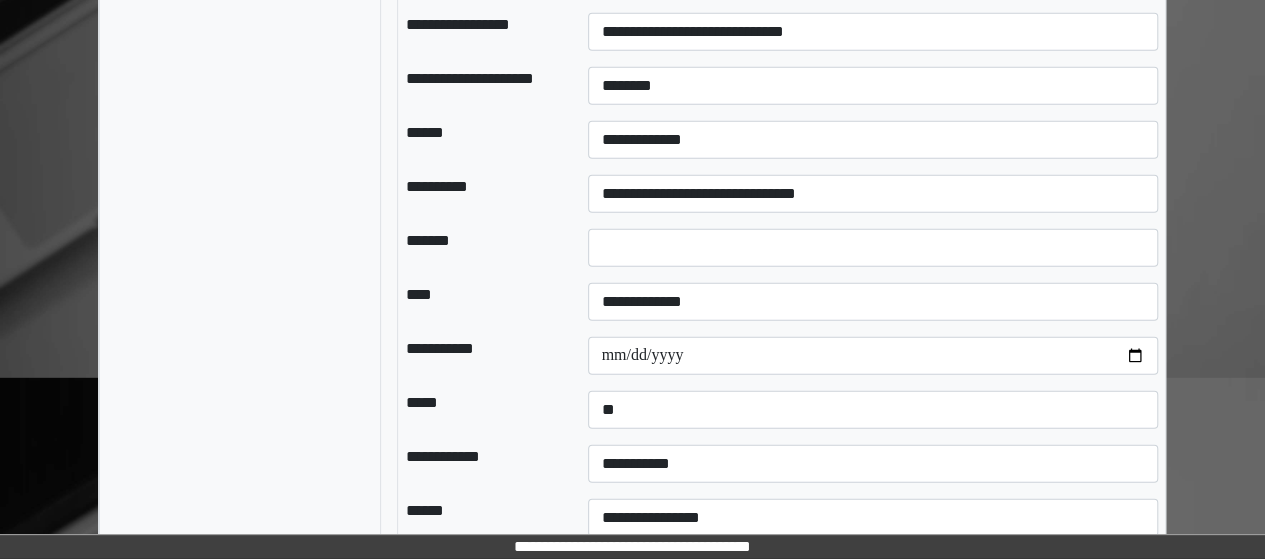 scroll, scrollTop: 2843, scrollLeft: 0, axis: vertical 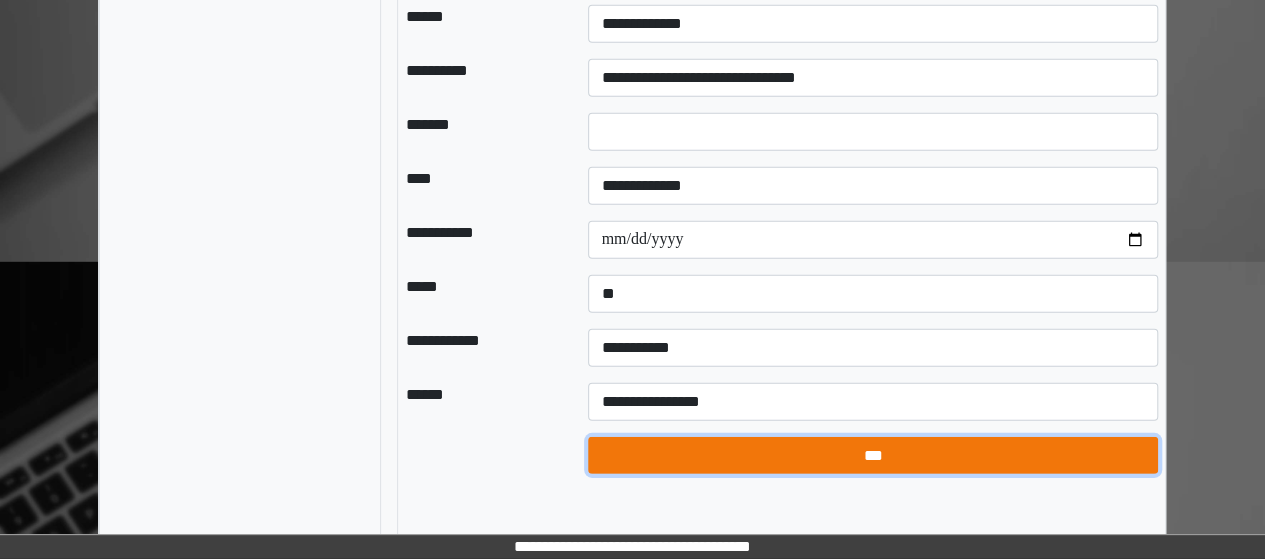 click on "***" at bounding box center (872, 455) 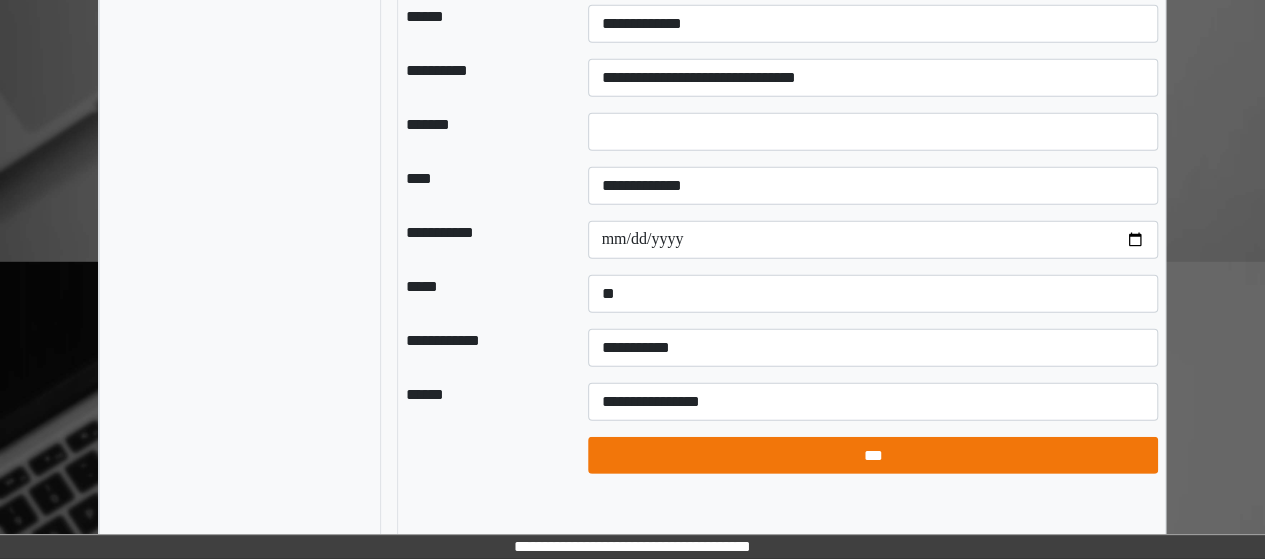 select on "*" 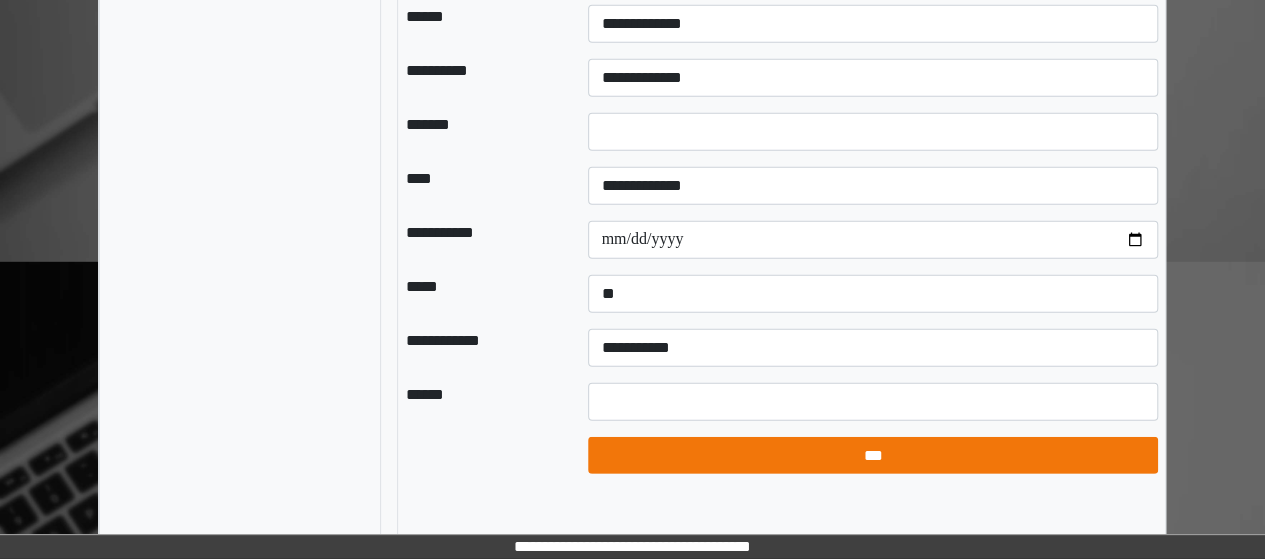 scroll, scrollTop: 198, scrollLeft: 0, axis: vertical 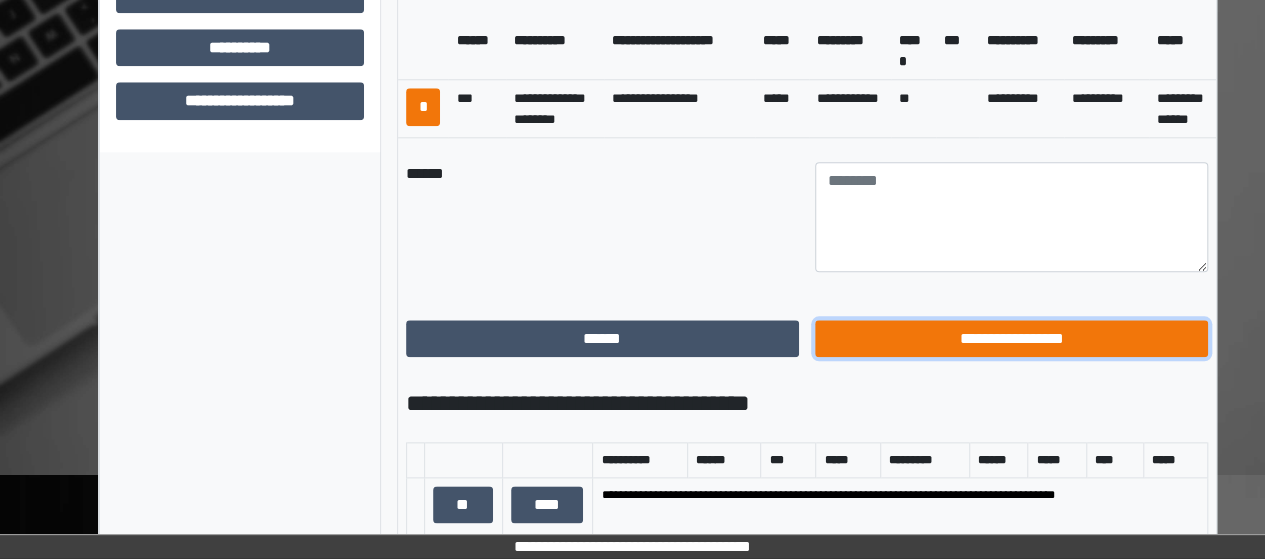 click on "**********" at bounding box center (1011, 338) 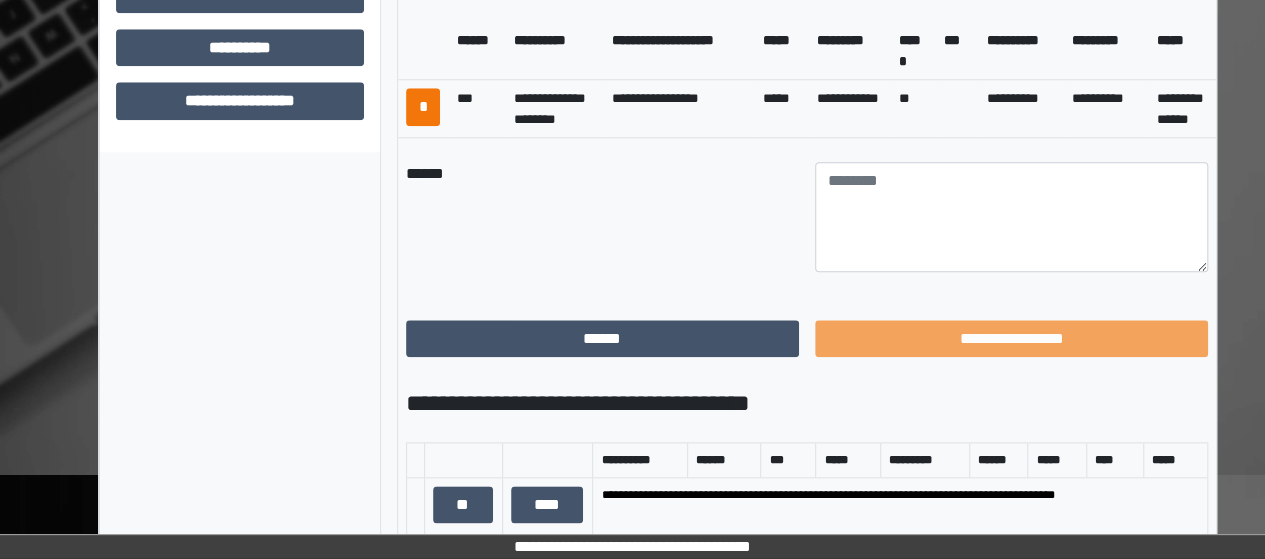 scroll, scrollTop: 625, scrollLeft: 0, axis: vertical 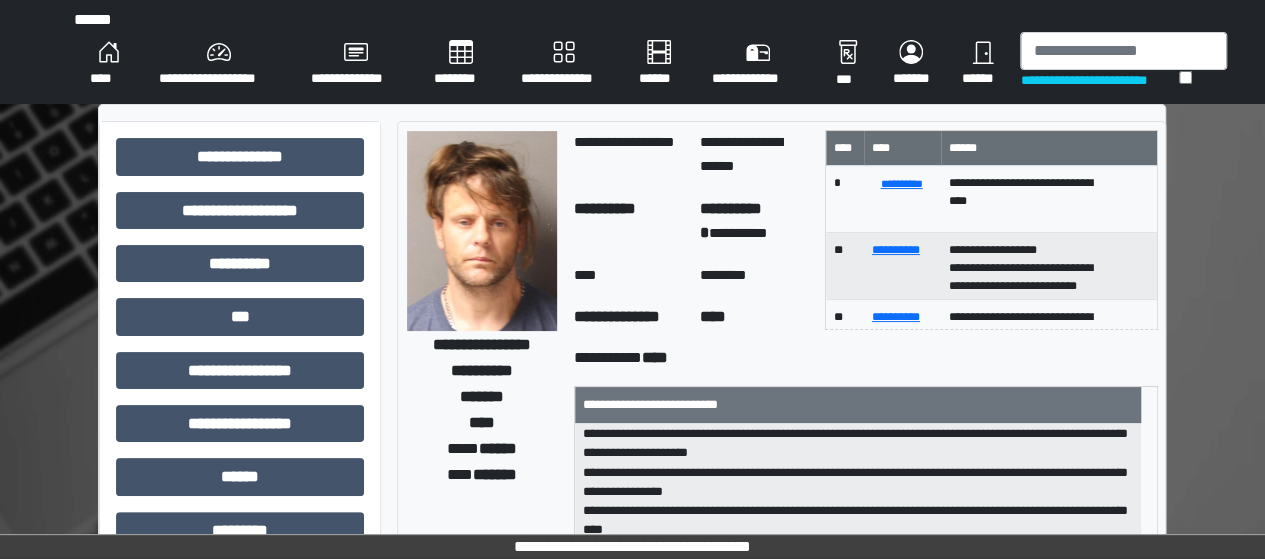 click on "****" at bounding box center (108, 64) 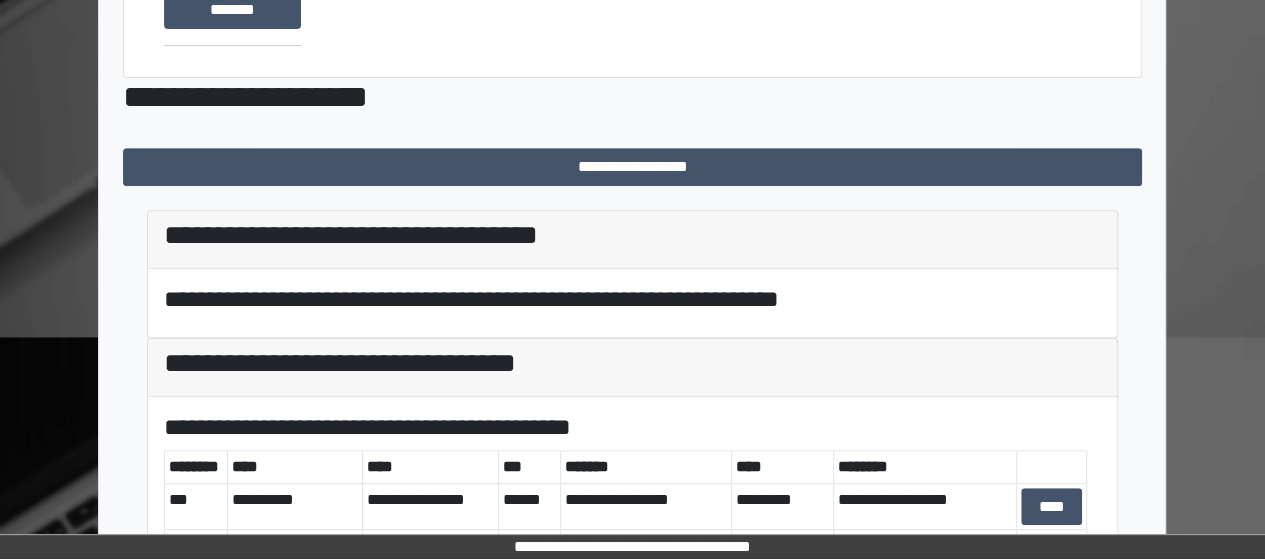 scroll, scrollTop: 533, scrollLeft: 0, axis: vertical 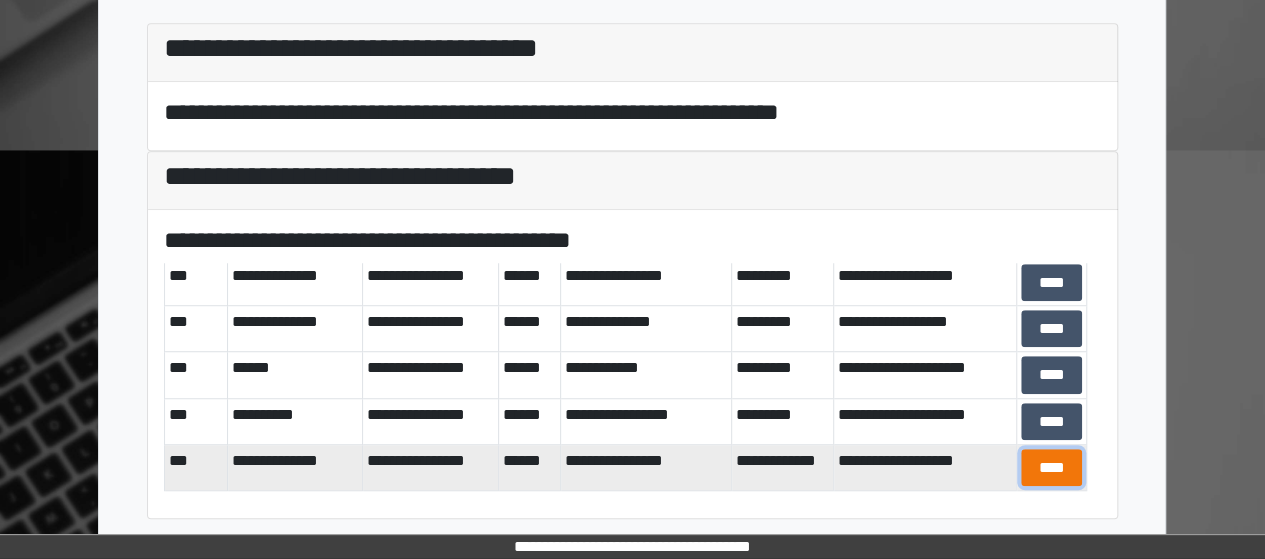 click on "****" at bounding box center (1051, 467) 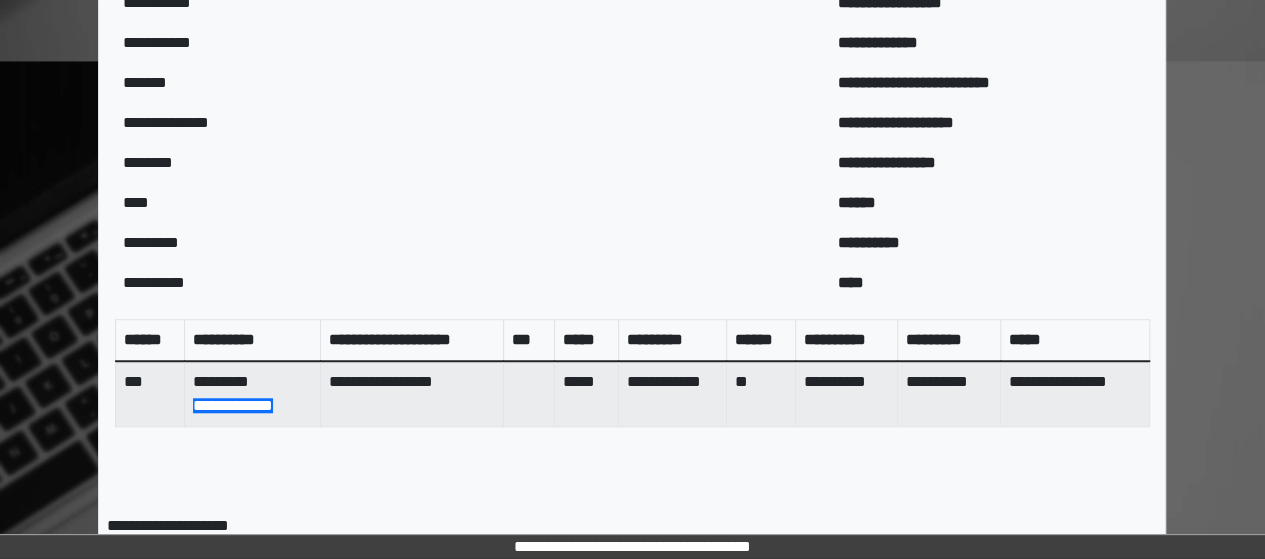 scroll, scrollTop: 733, scrollLeft: 0, axis: vertical 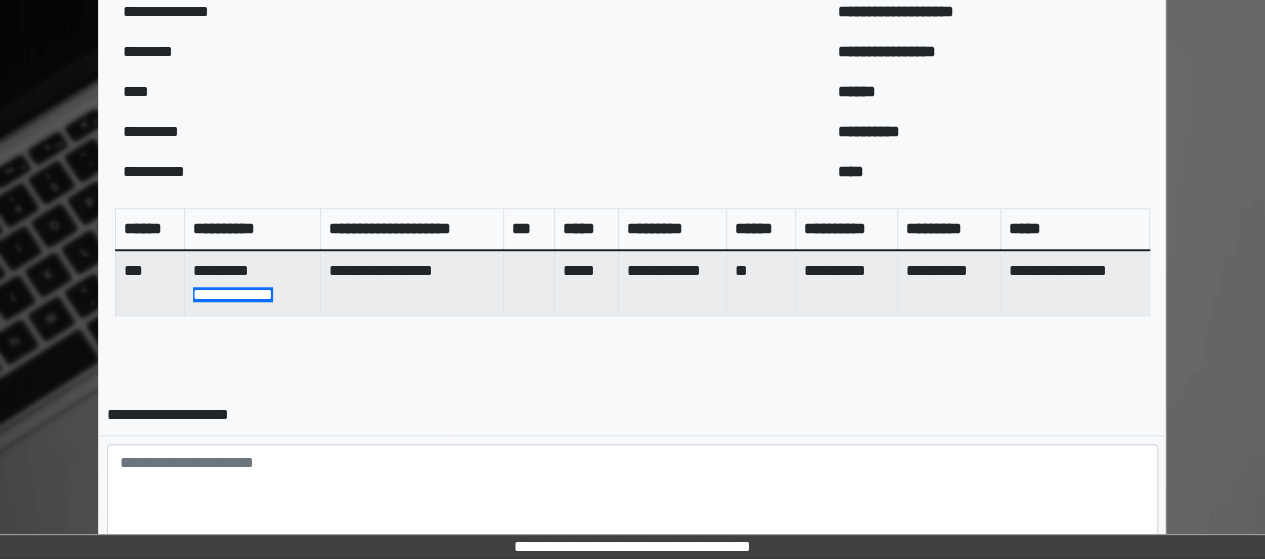 click on "**********" at bounding box center (632, 42) 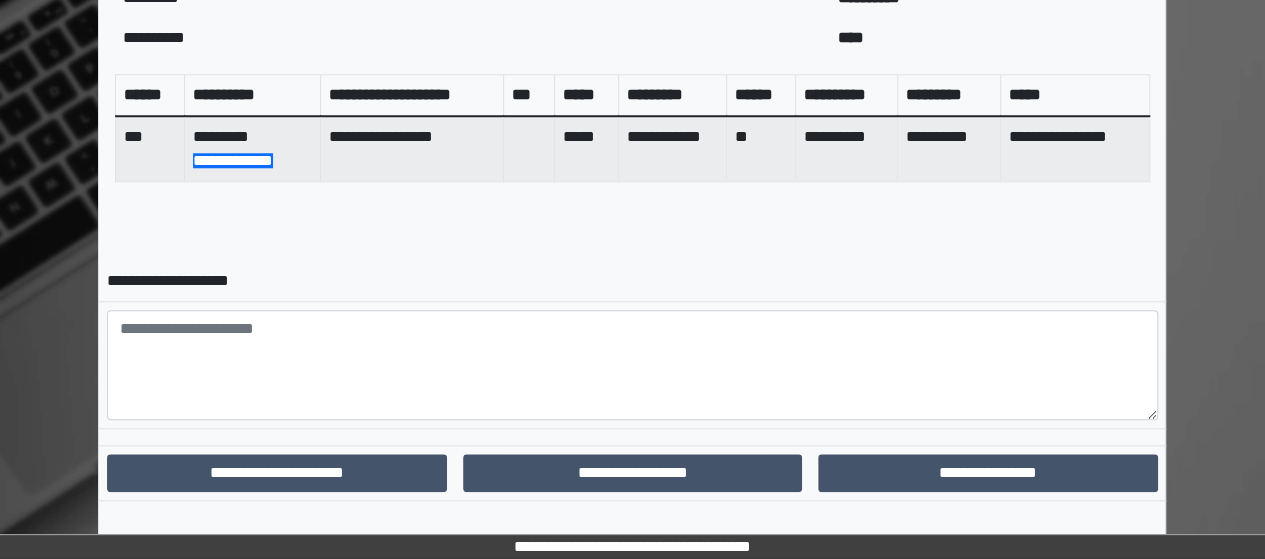 scroll, scrollTop: 886, scrollLeft: 0, axis: vertical 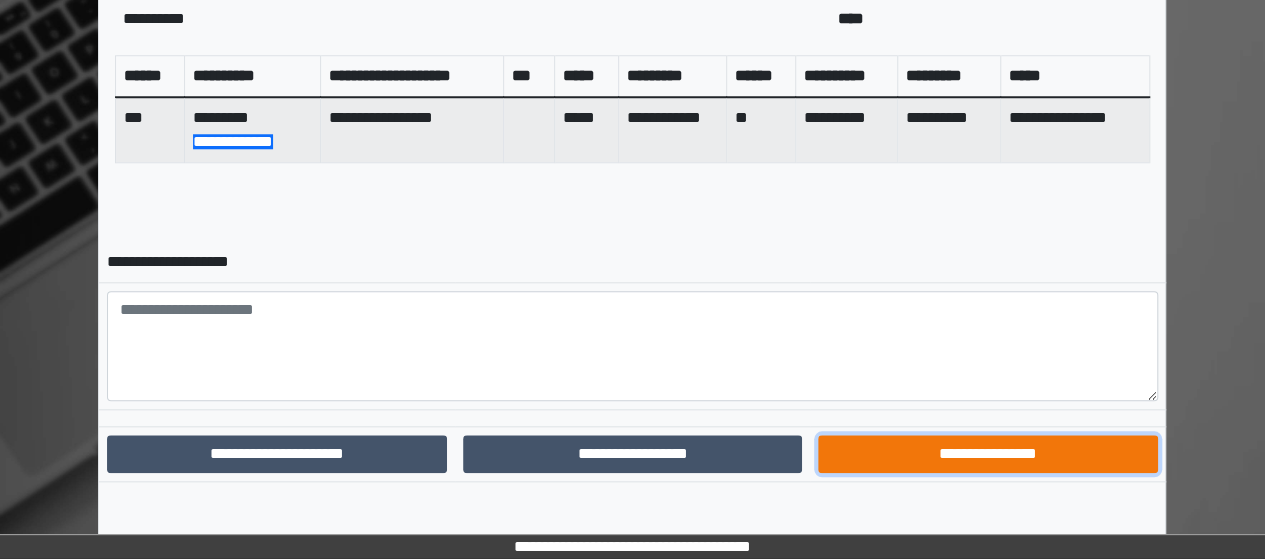 click on "**********" at bounding box center (988, 453) 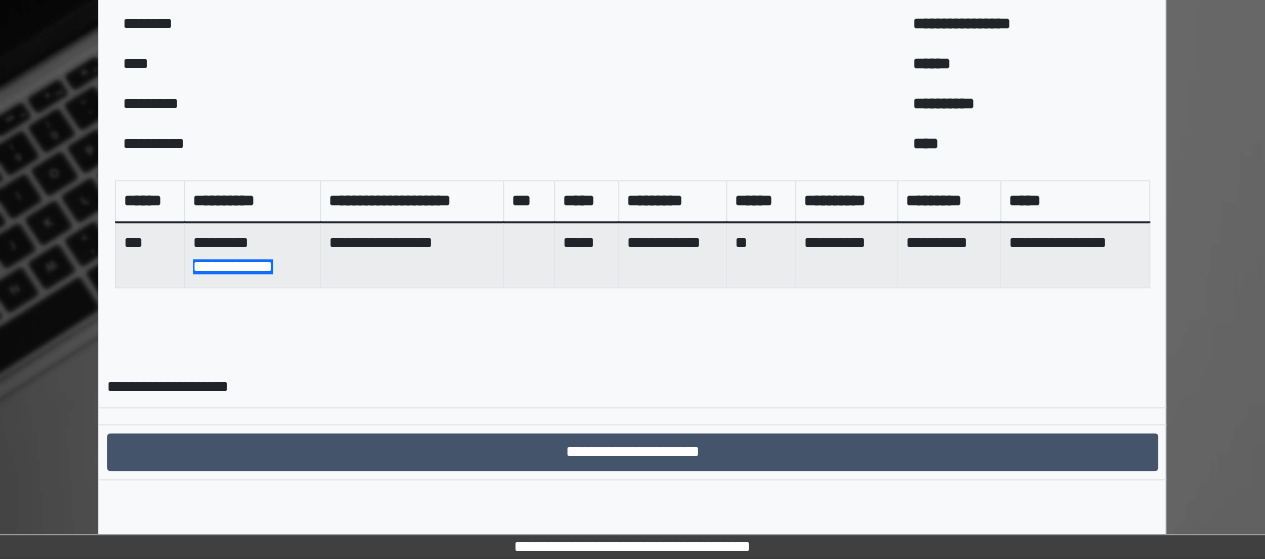 scroll, scrollTop: 784, scrollLeft: 0, axis: vertical 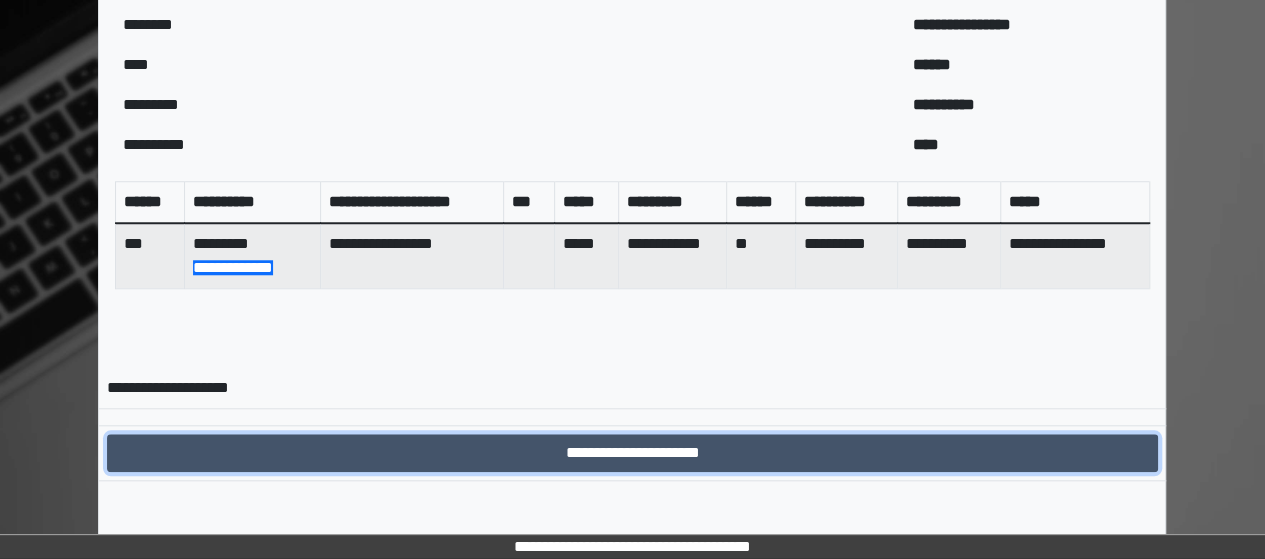 click on "**********" at bounding box center [632, 452] 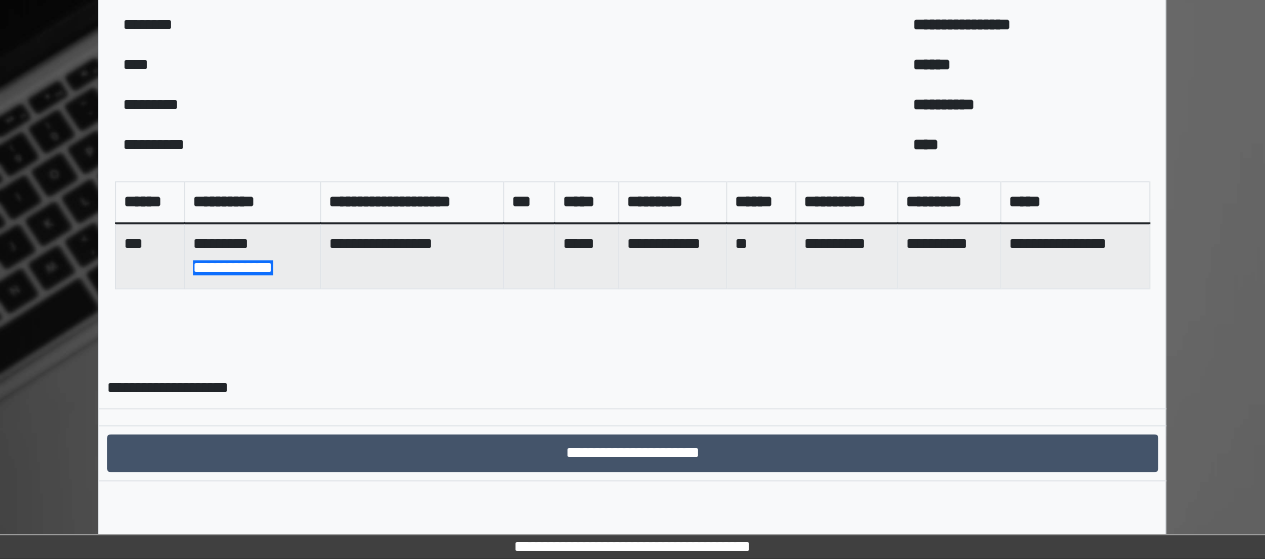 scroll, scrollTop: 0, scrollLeft: 0, axis: both 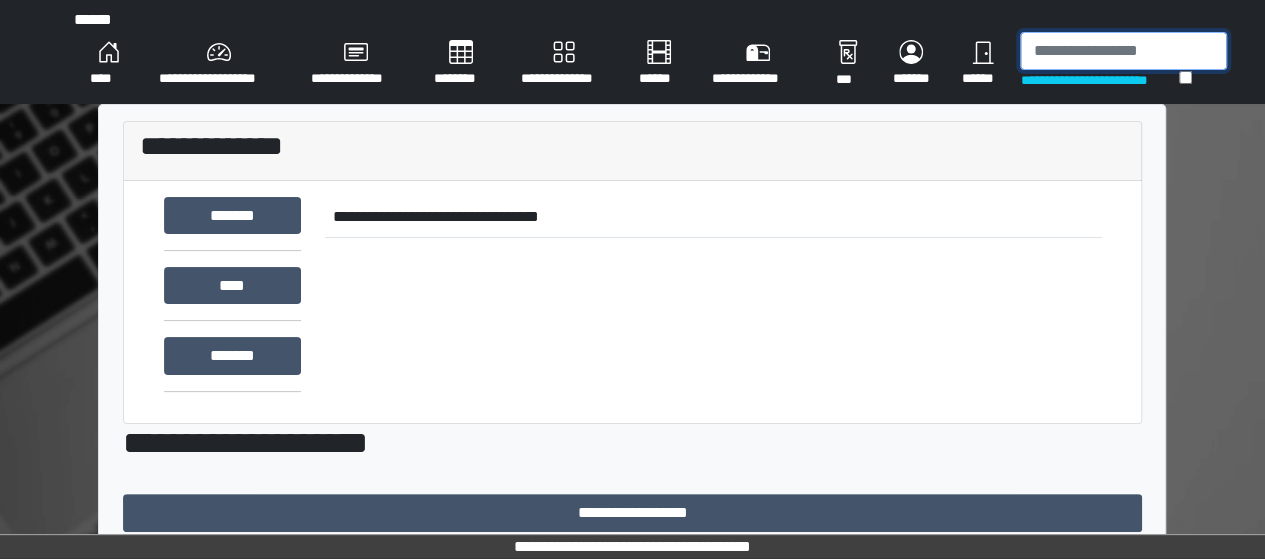 click at bounding box center (1123, 51) 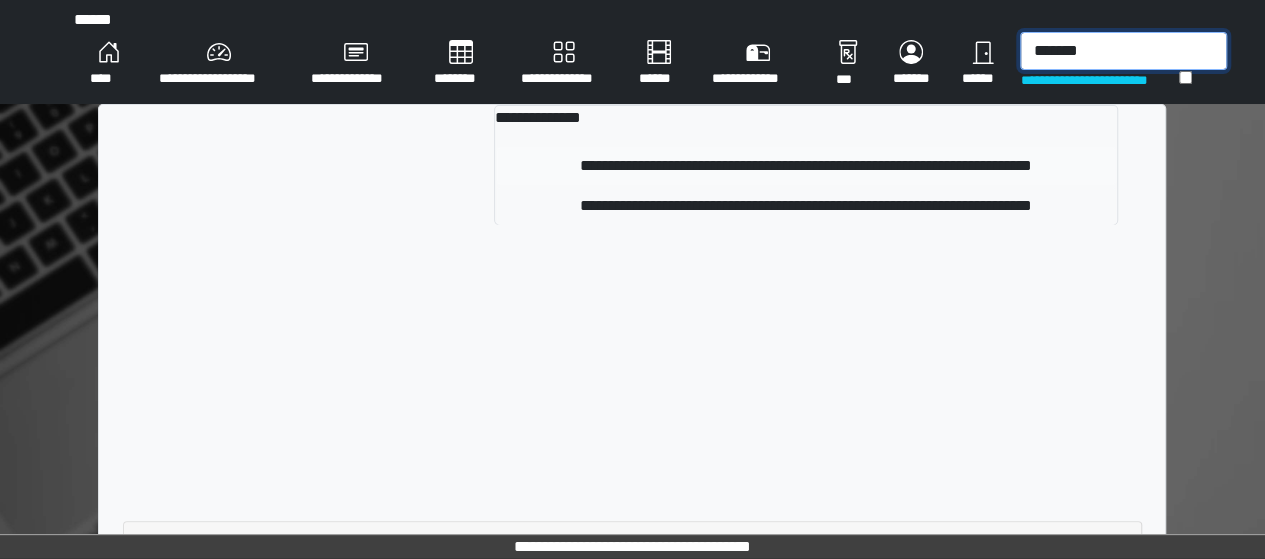 type on "*******" 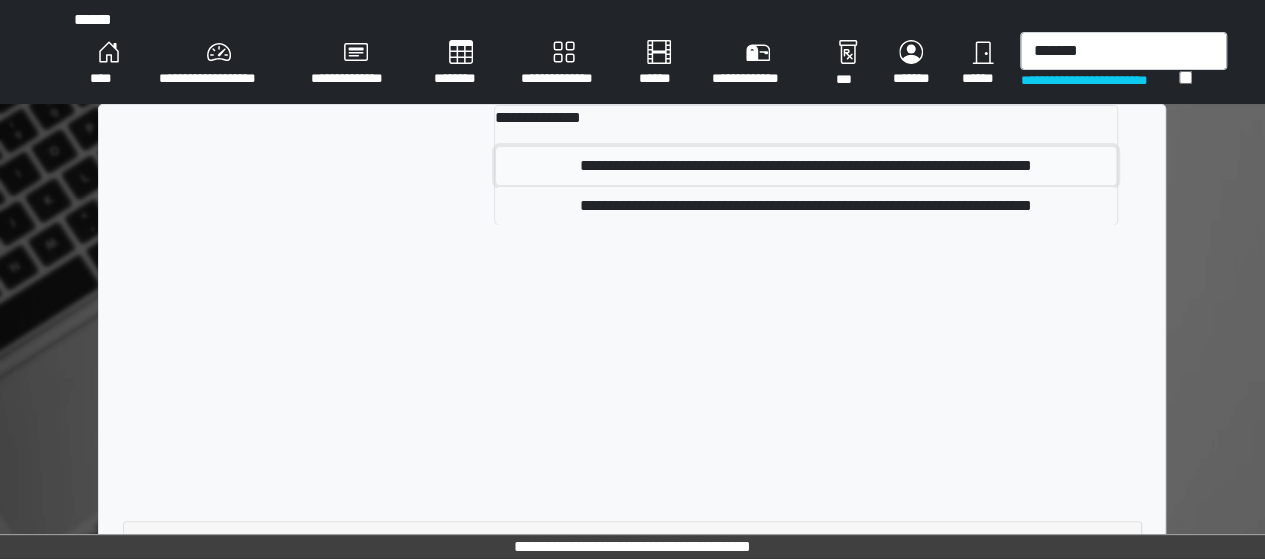 click on "**********" at bounding box center (806, 166) 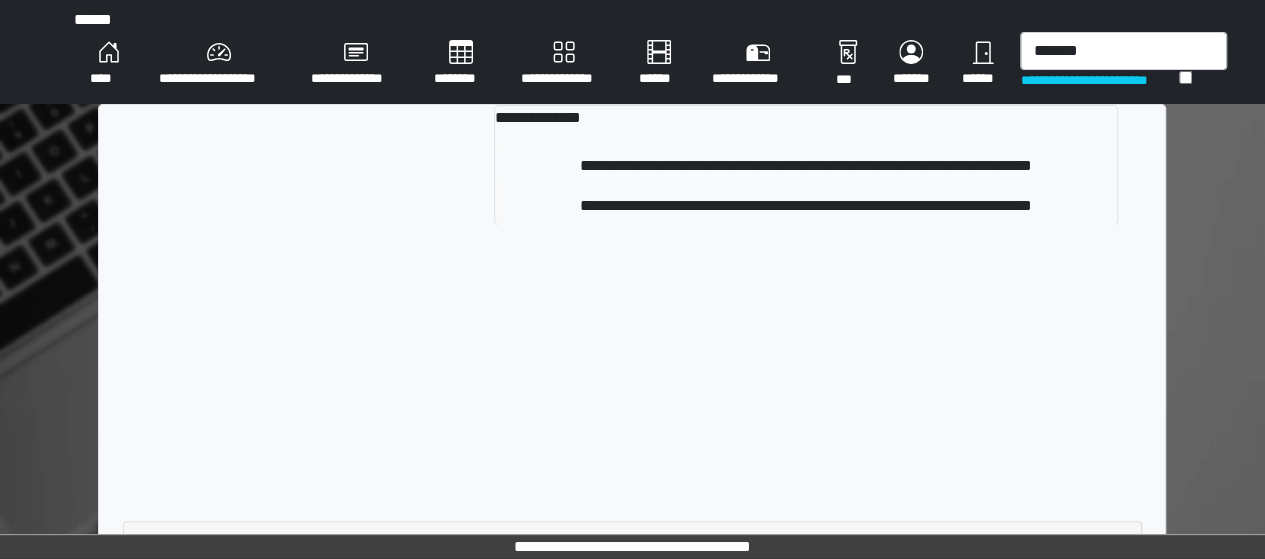 type 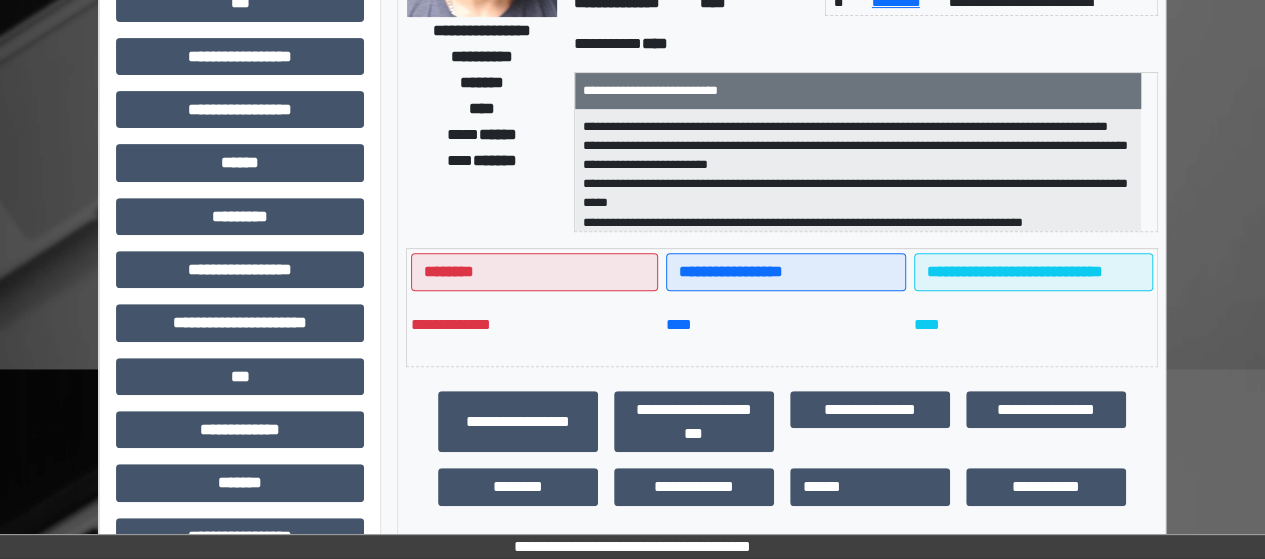 scroll, scrollTop: 500, scrollLeft: 0, axis: vertical 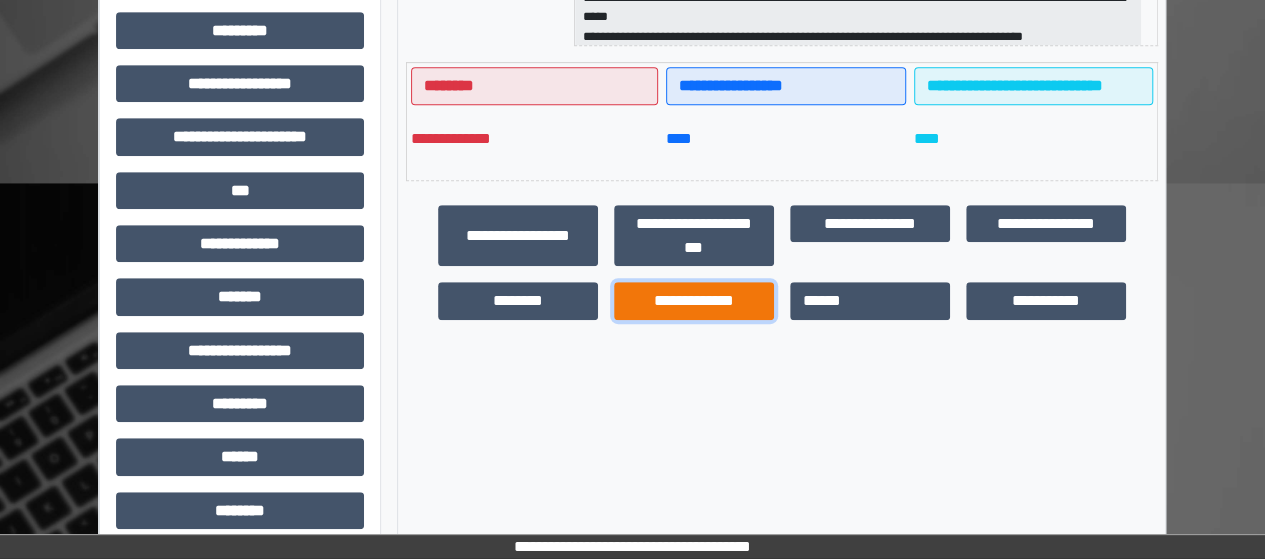 click on "**********" at bounding box center [694, 300] 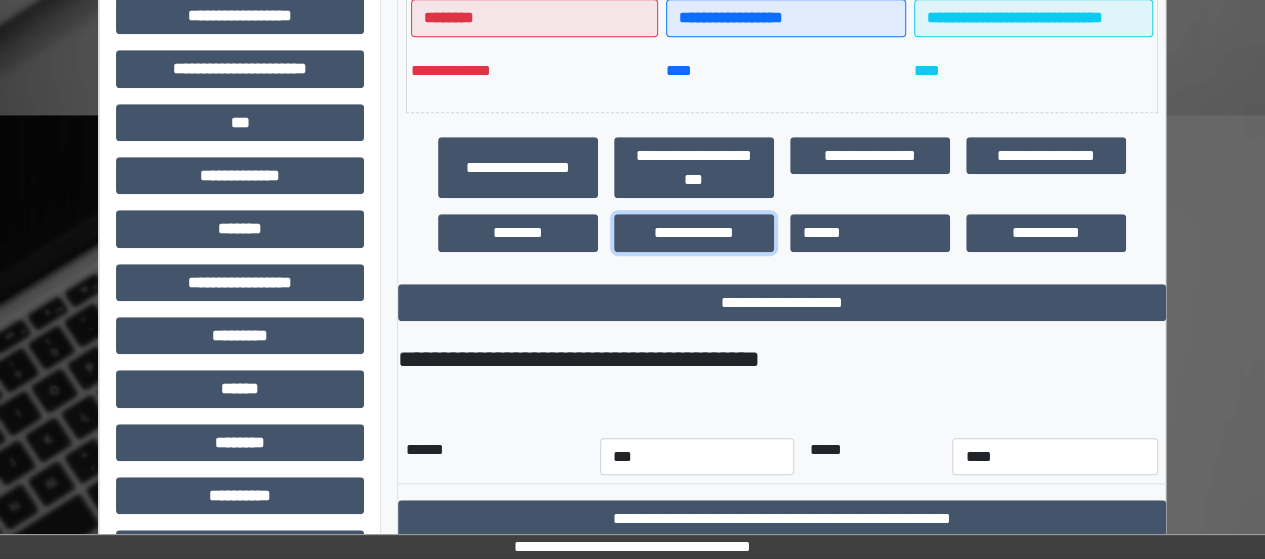 scroll, scrollTop: 625, scrollLeft: 0, axis: vertical 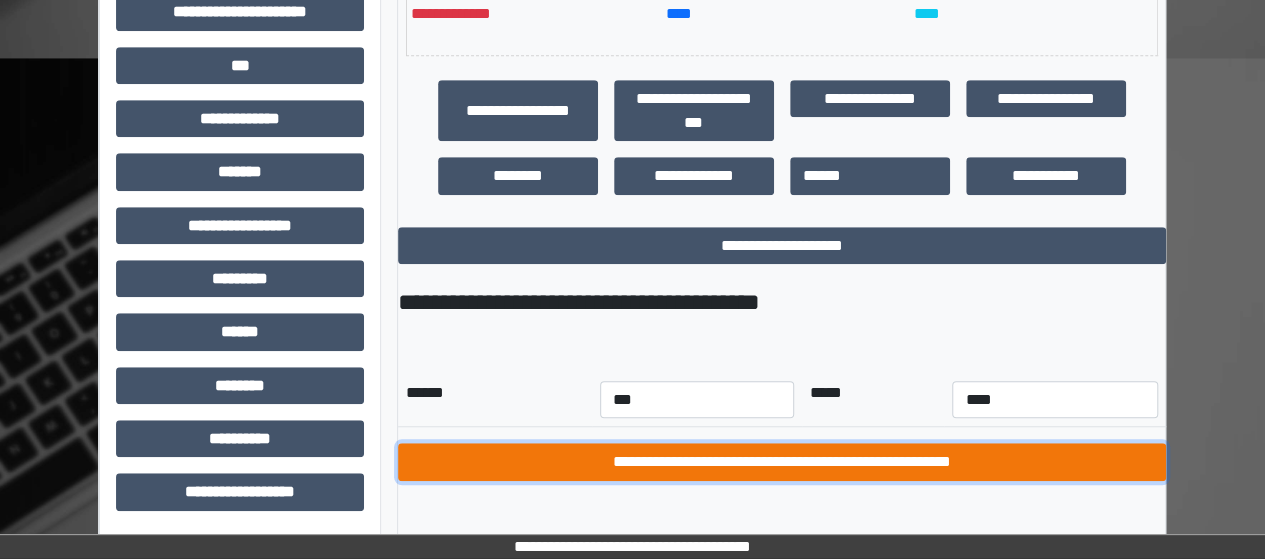 click on "**********" at bounding box center [782, 462] 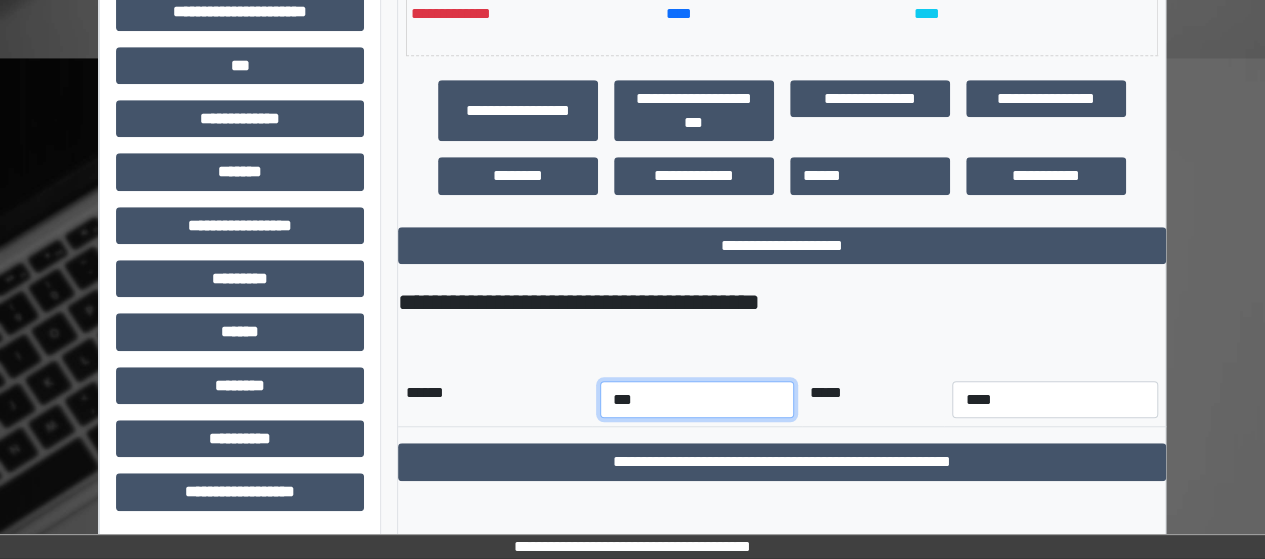 click on "***
***
***
***
***
***
***
***
***
***
***
***" at bounding box center [697, 399] 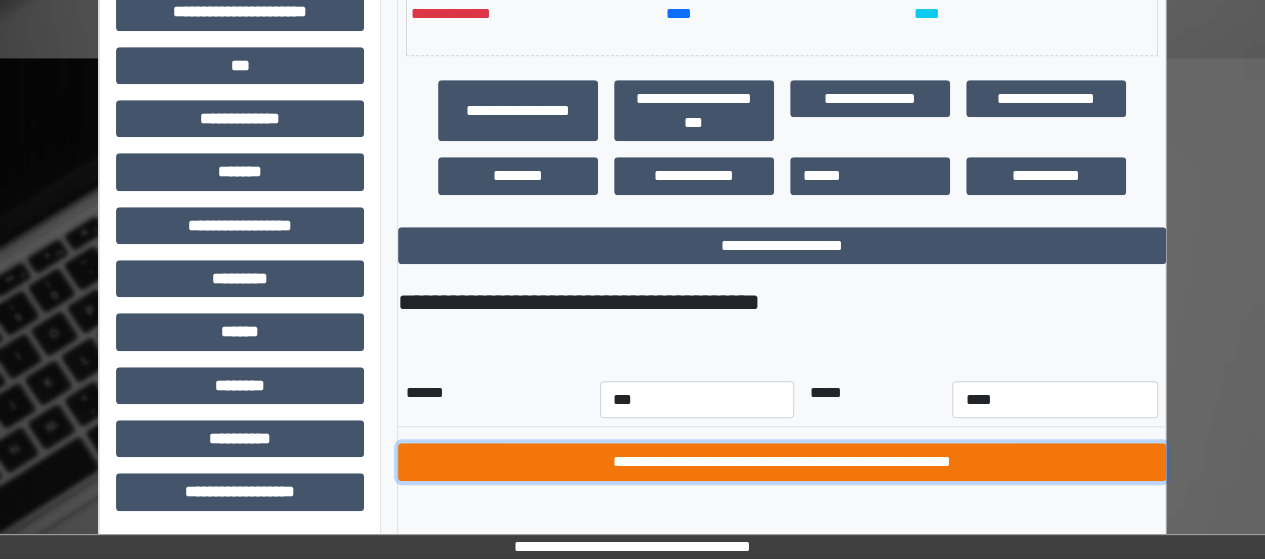 click on "**********" at bounding box center (782, 462) 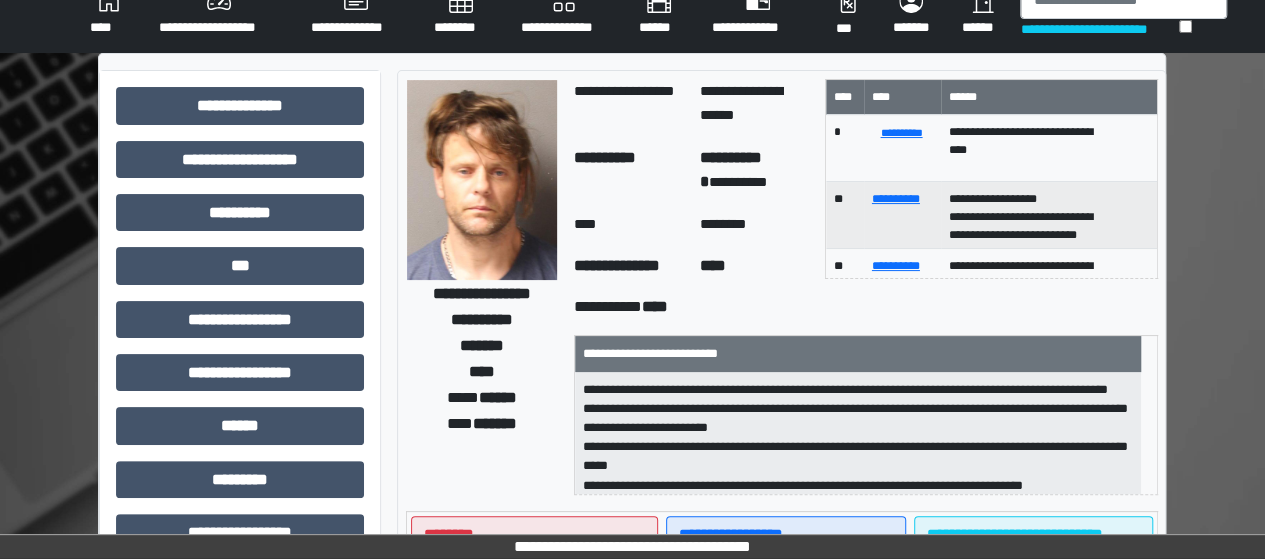 scroll, scrollTop: 0, scrollLeft: 0, axis: both 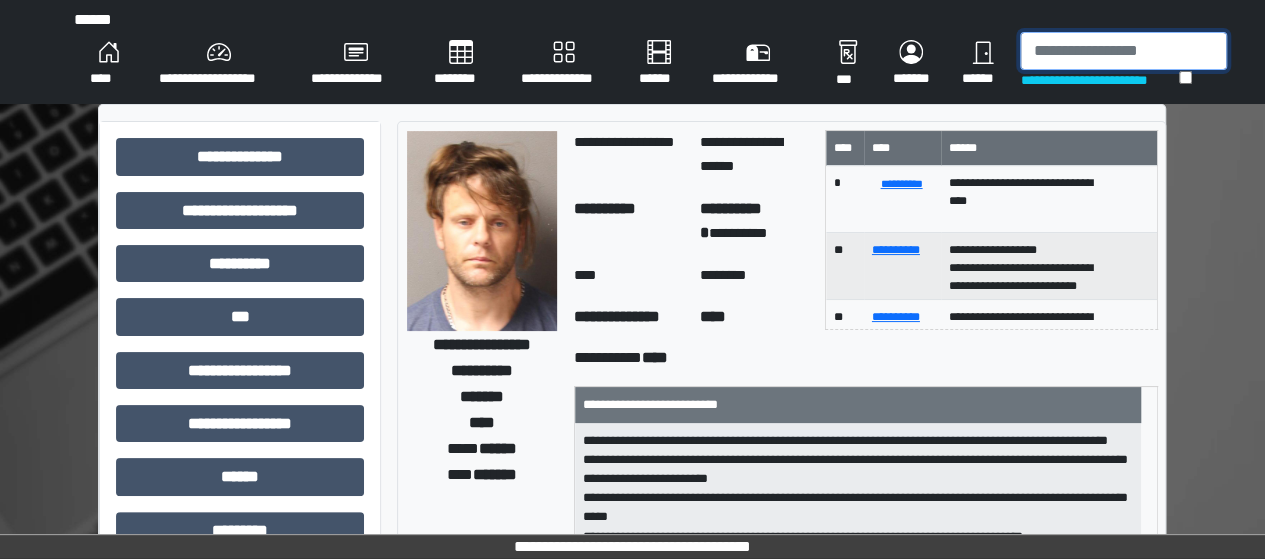 click at bounding box center [1123, 51] 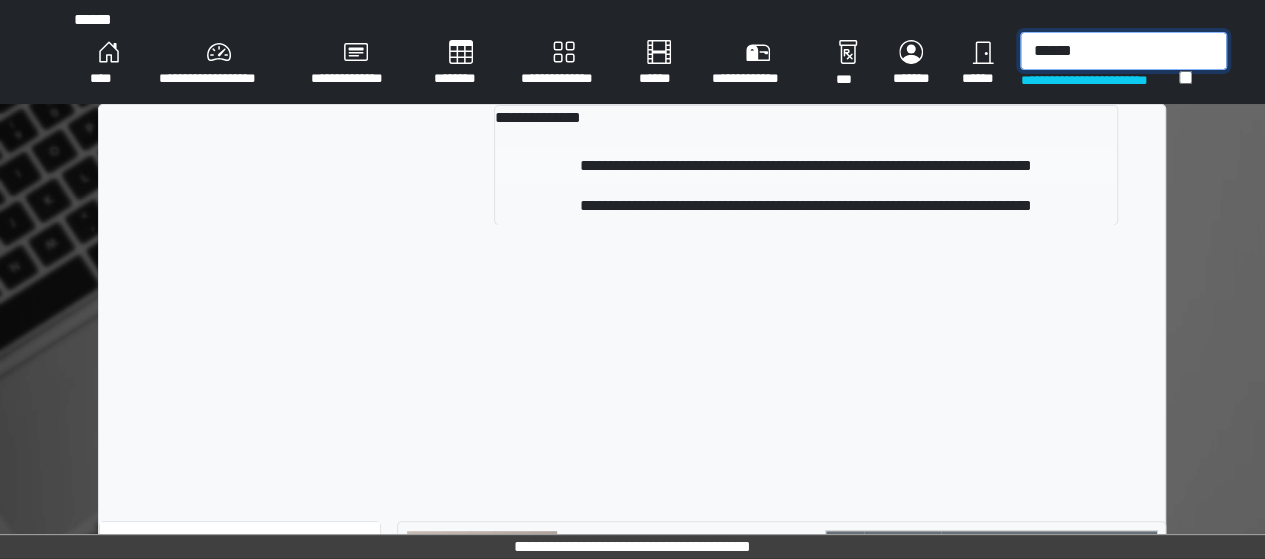 type on "******" 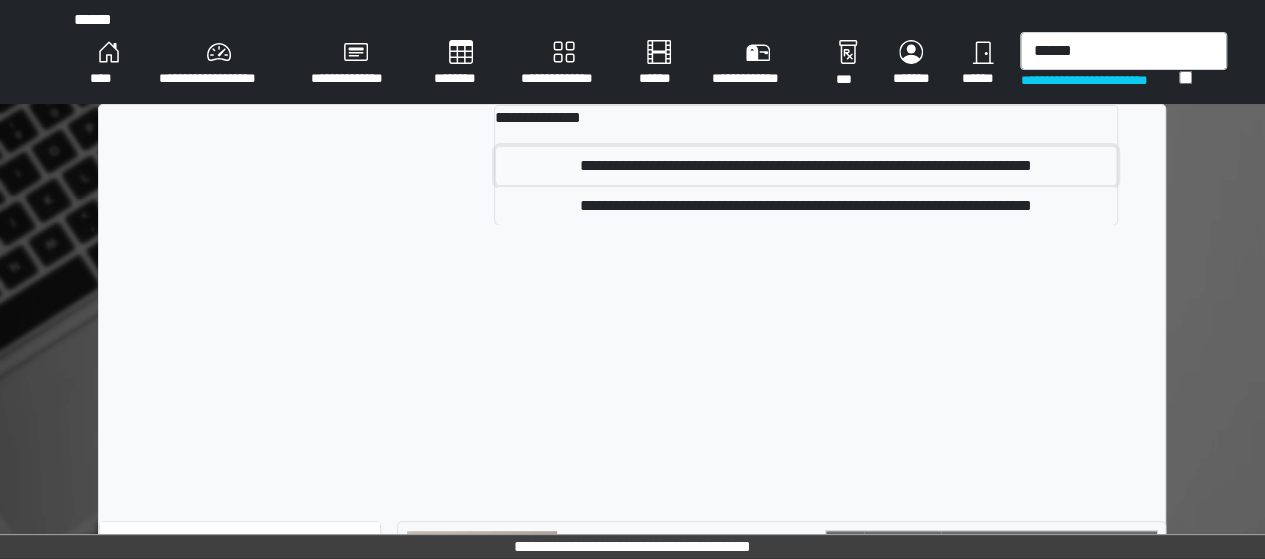 click on "**********" at bounding box center (806, 166) 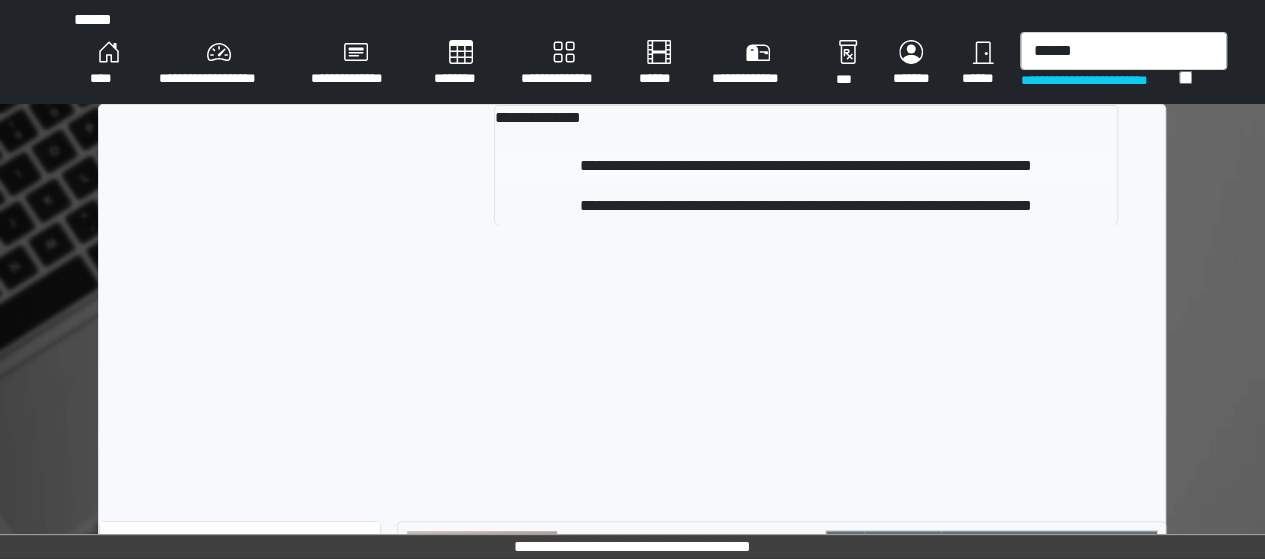 type 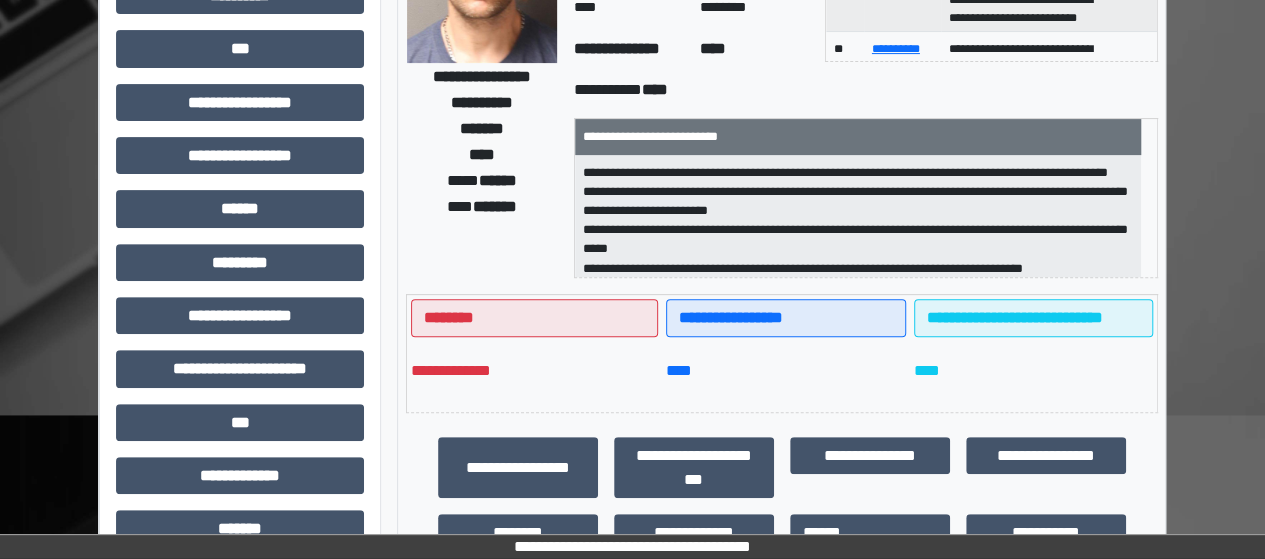 scroll, scrollTop: 500, scrollLeft: 0, axis: vertical 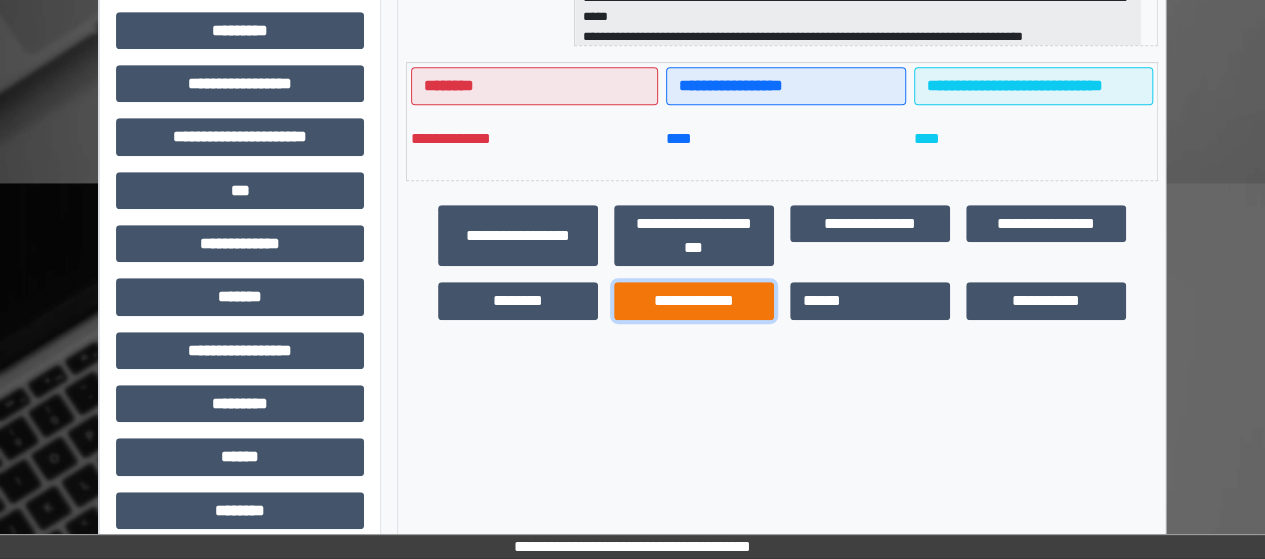 click on "**********" at bounding box center (694, 300) 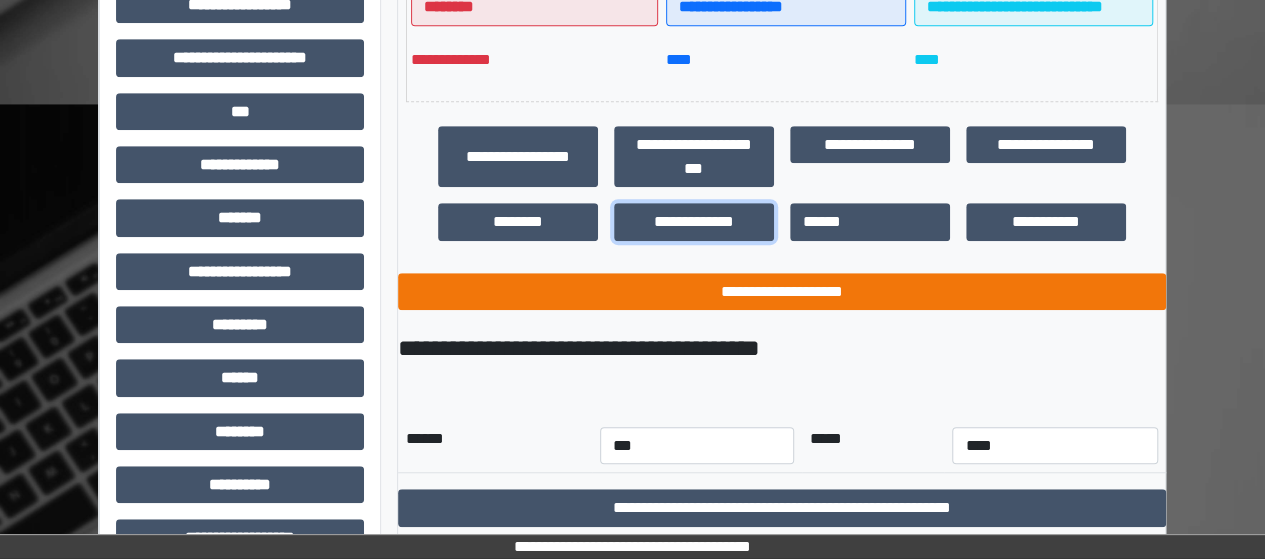 scroll, scrollTop: 625, scrollLeft: 0, axis: vertical 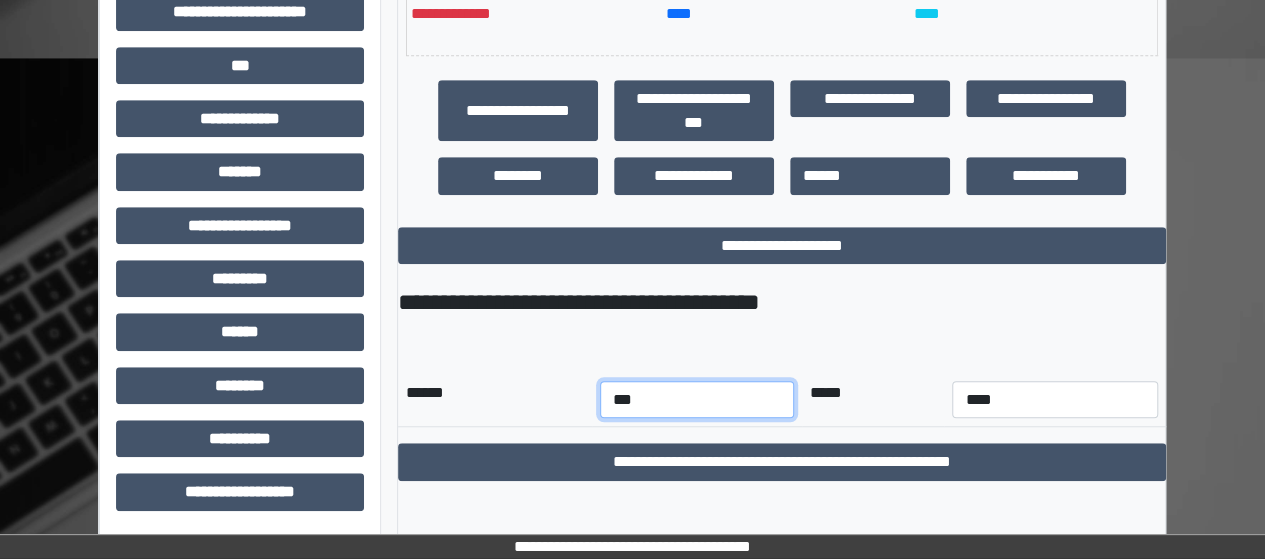 click on "***
***
***
***
***
***
***
***
***
***
***
***" at bounding box center (697, 399) 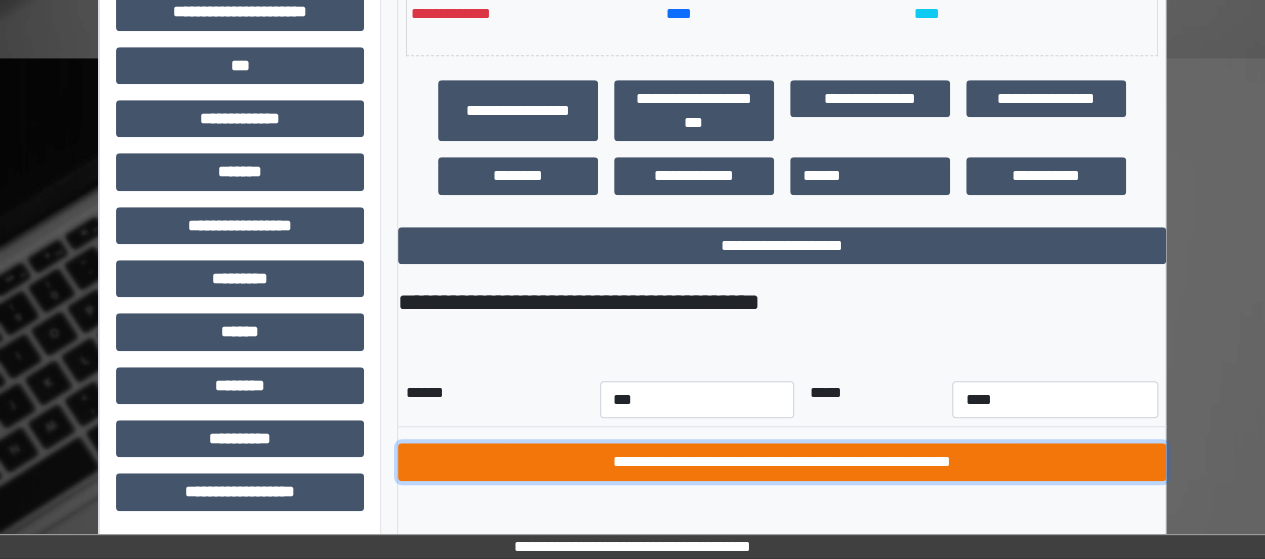 click on "**********" at bounding box center [782, 462] 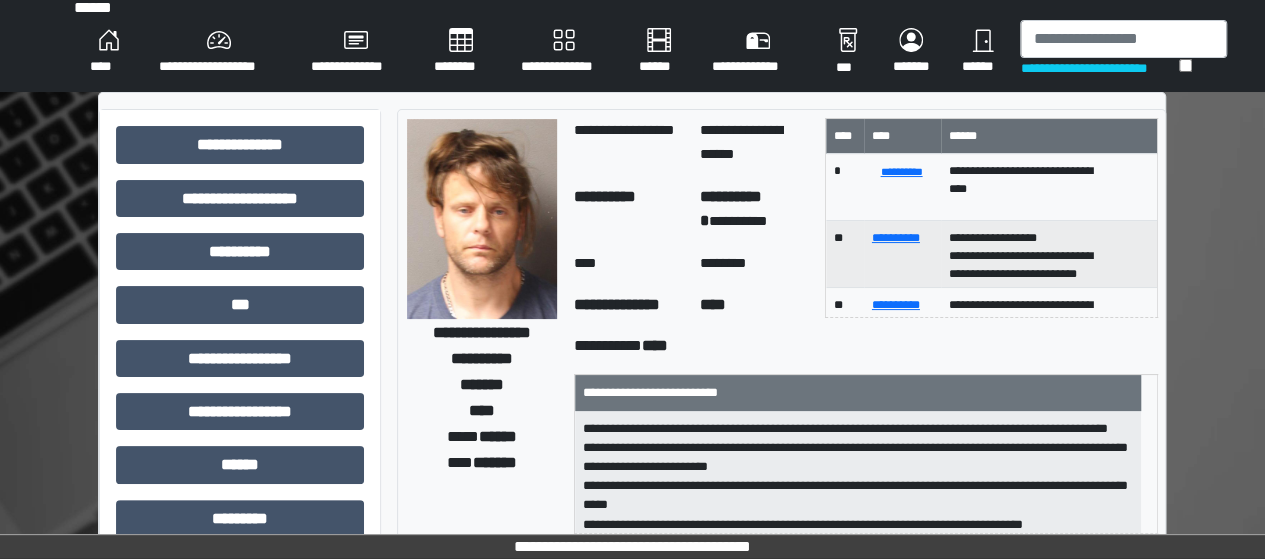scroll, scrollTop: 0, scrollLeft: 0, axis: both 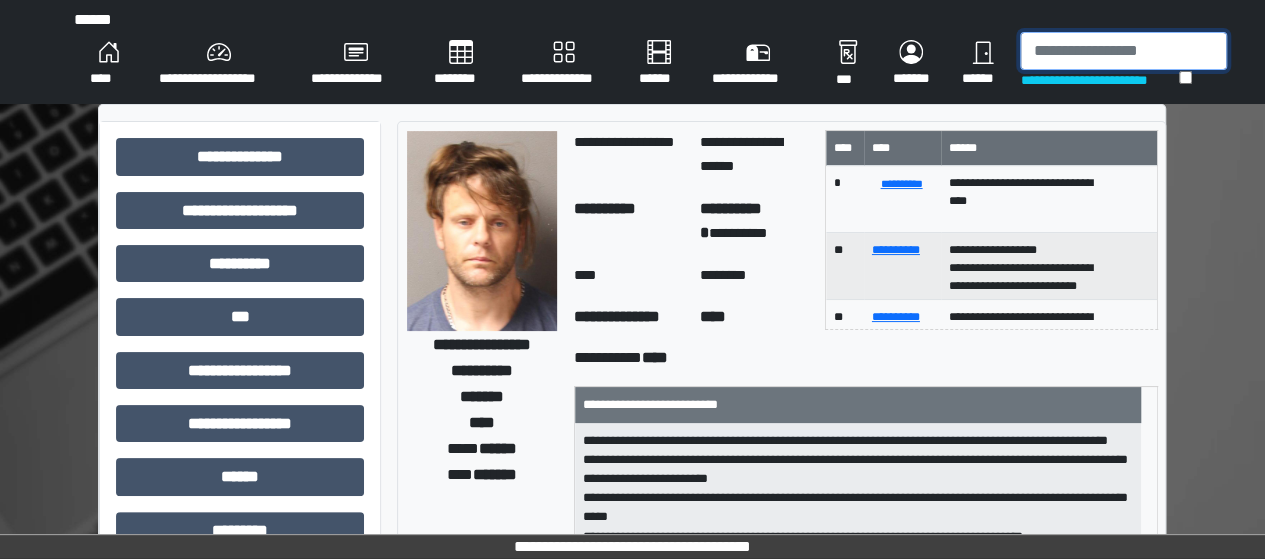 click at bounding box center [1123, 51] 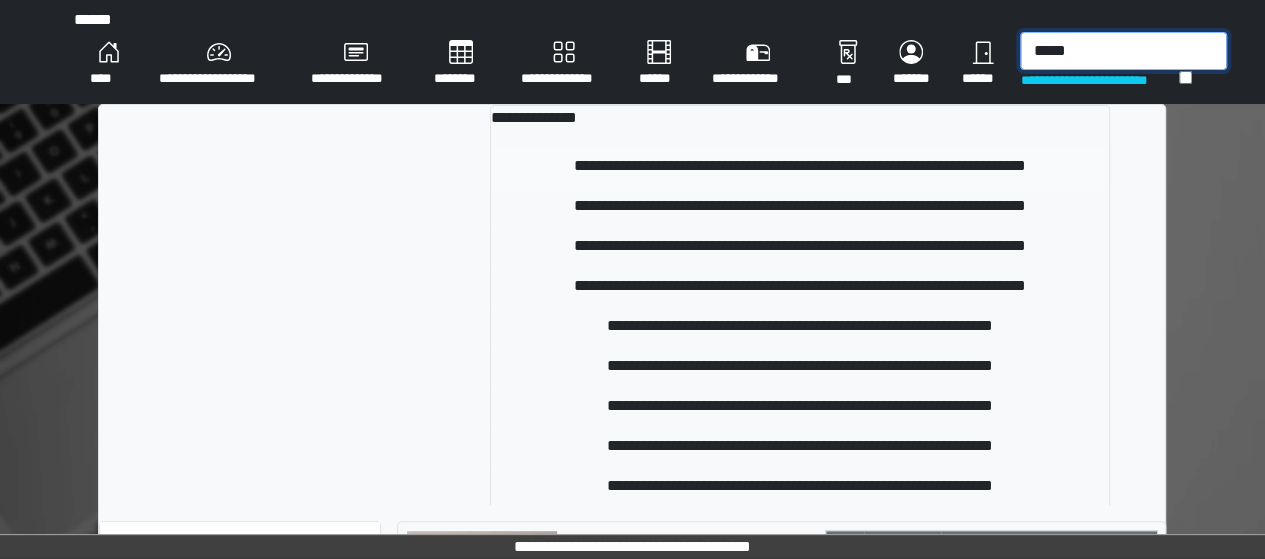 type on "*****" 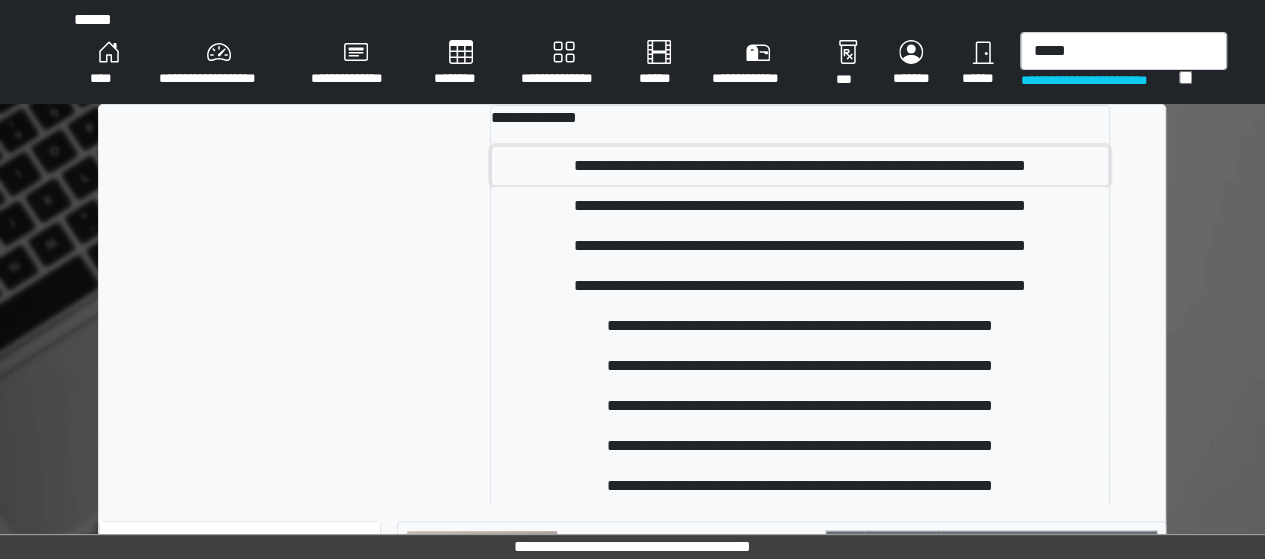 click on "**********" at bounding box center (800, 166) 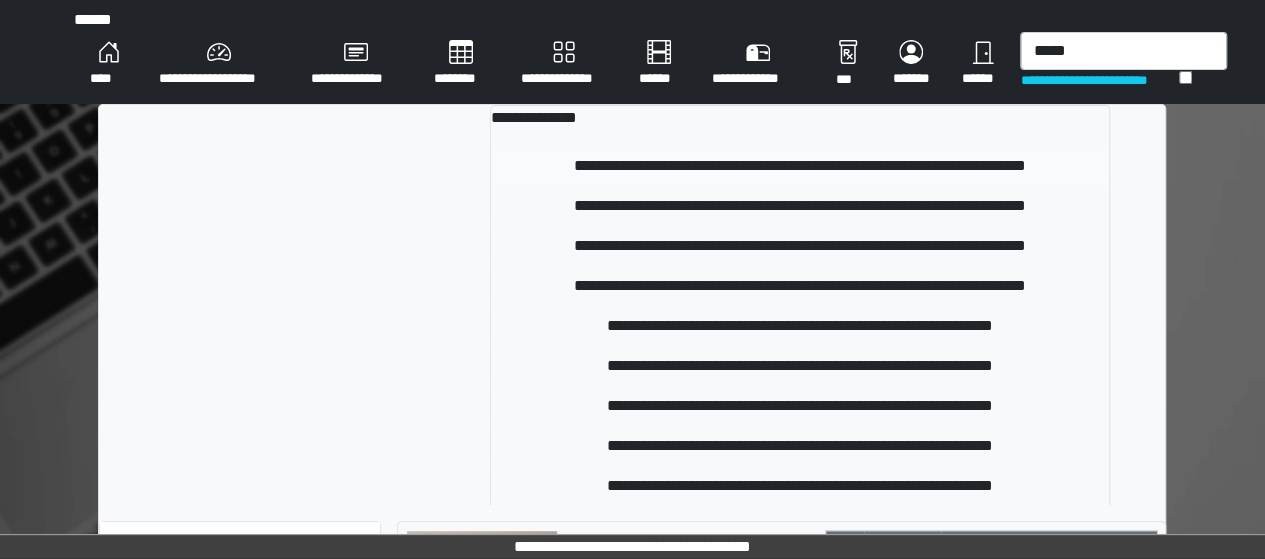 type 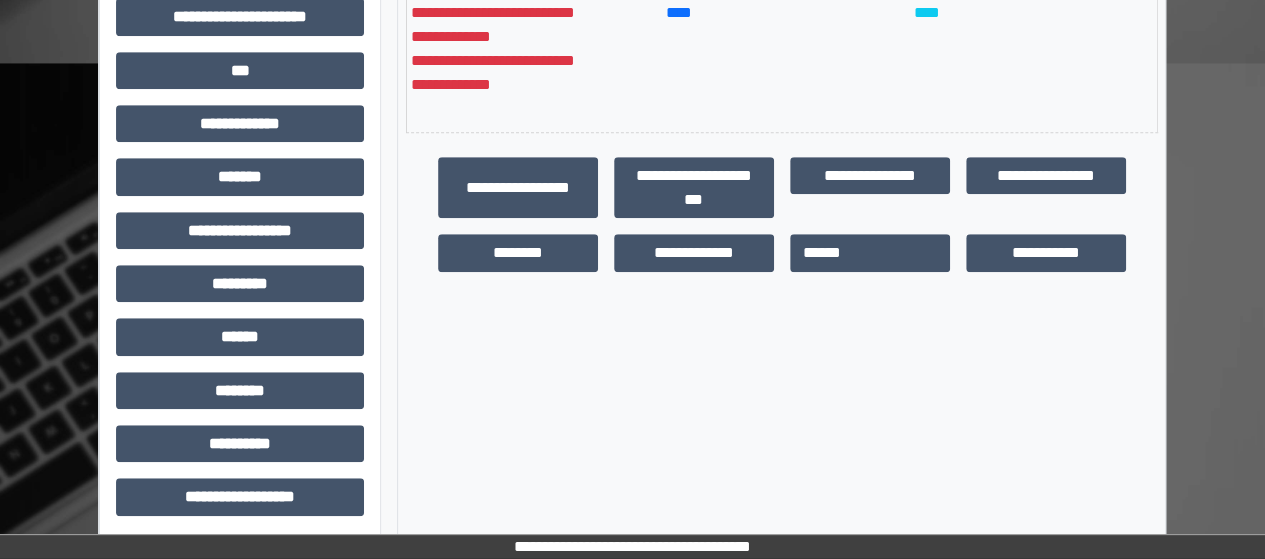 scroll, scrollTop: 625, scrollLeft: 0, axis: vertical 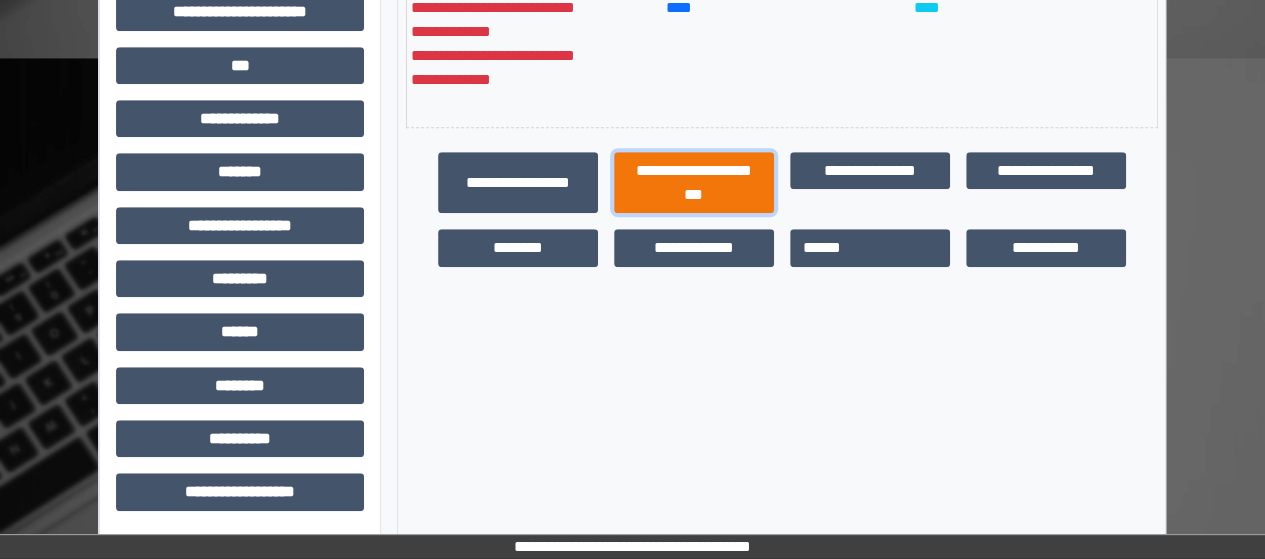 click on "**********" at bounding box center (694, 182) 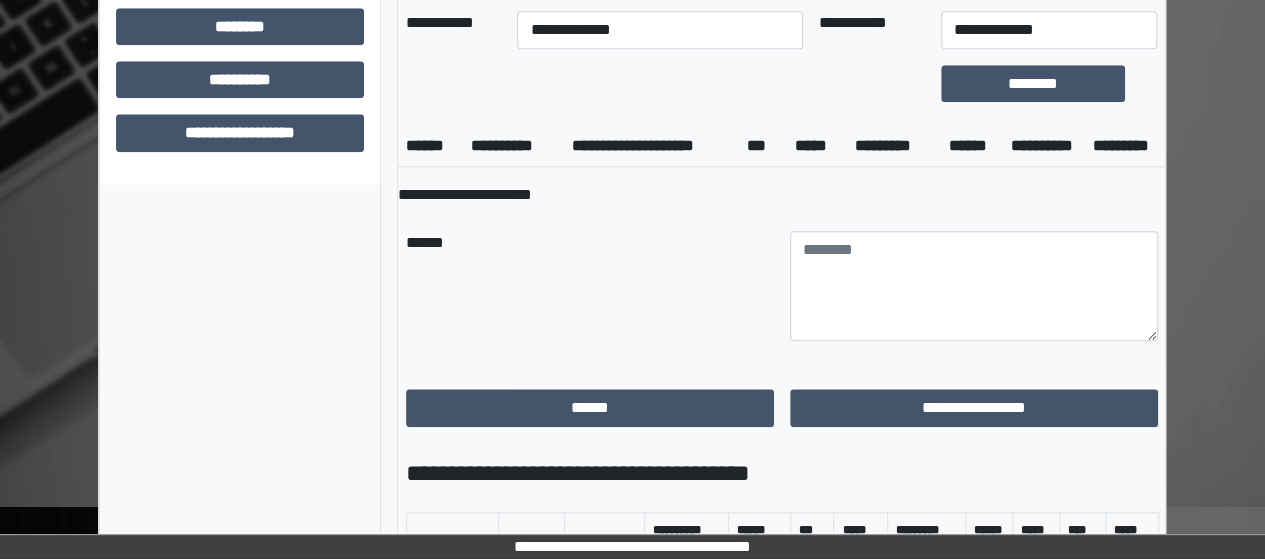 scroll, scrollTop: 825, scrollLeft: 0, axis: vertical 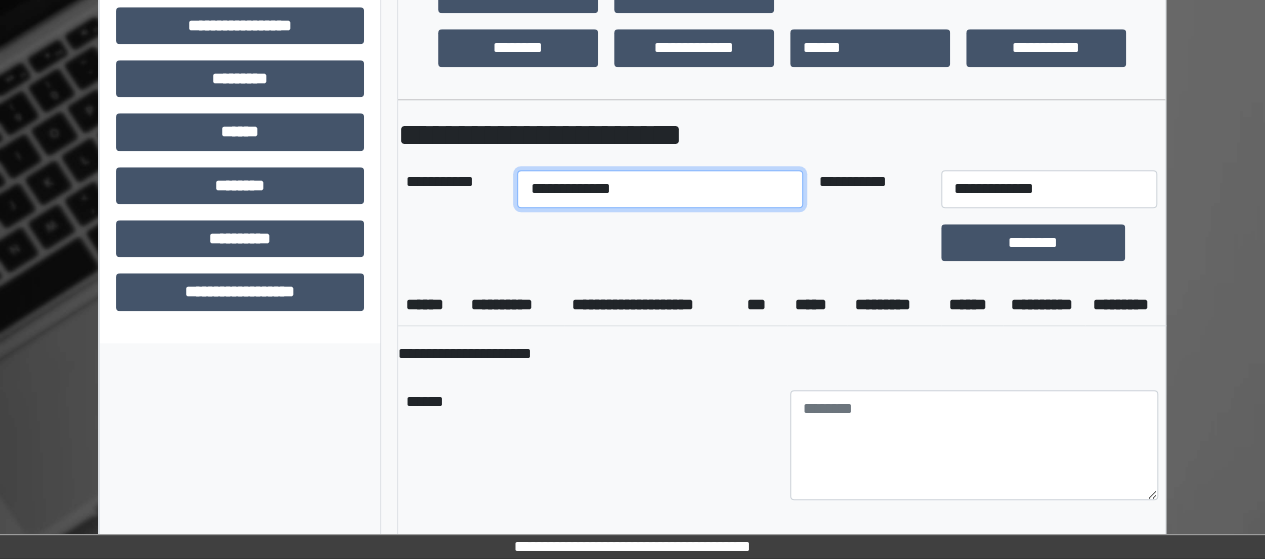 click on "**********" at bounding box center [659, 189] 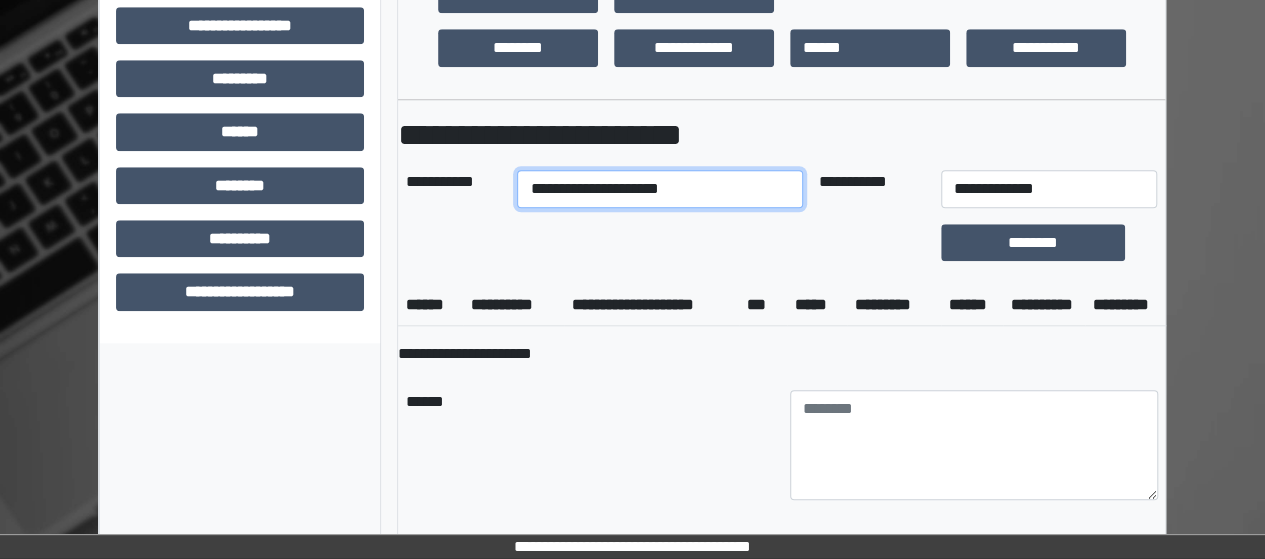 click on "**********" at bounding box center (659, 189) 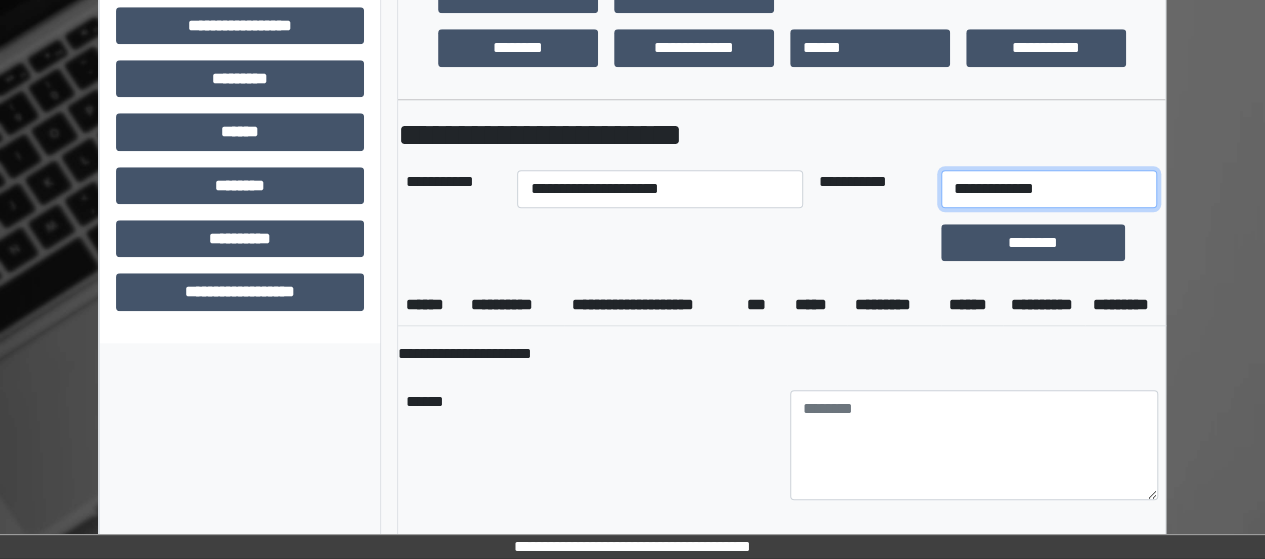 click on "**********" at bounding box center (1049, 189) 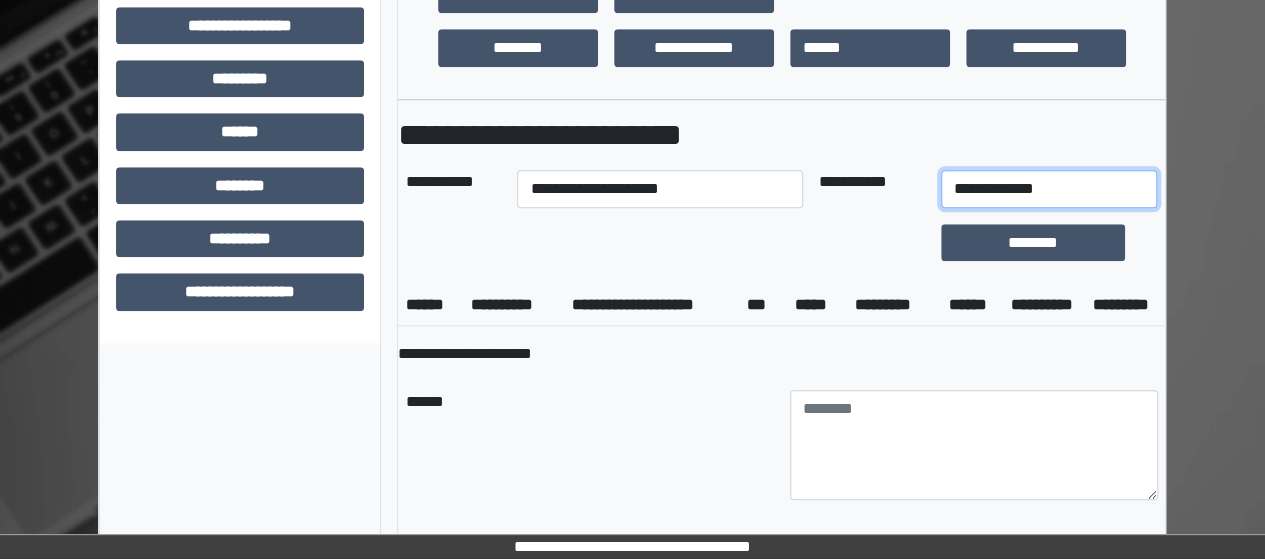select on "*" 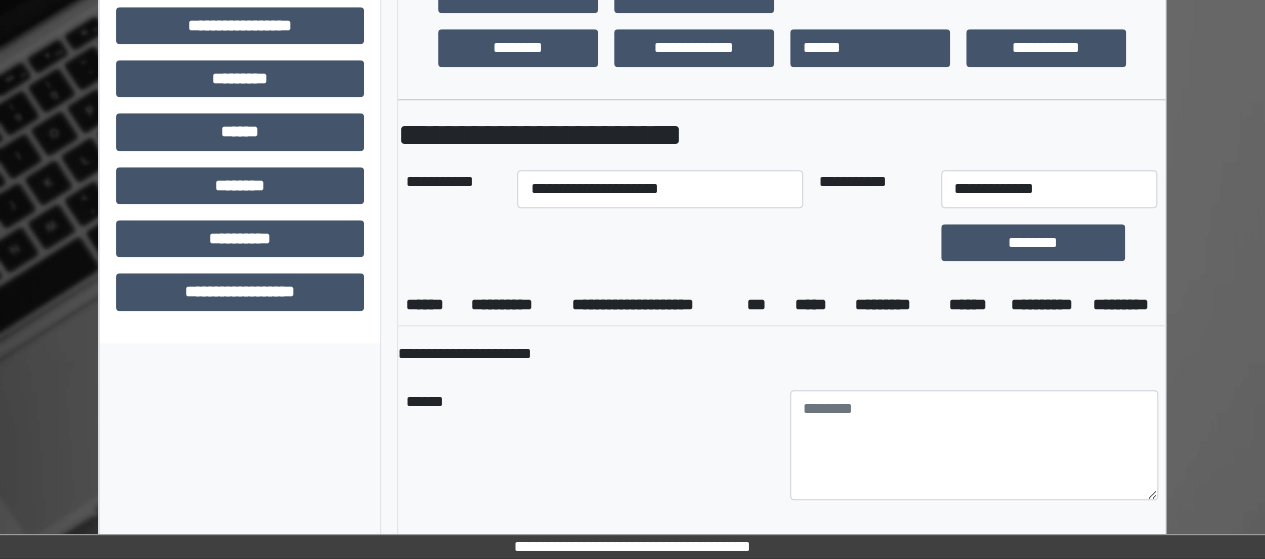 click at bounding box center (659, 242) 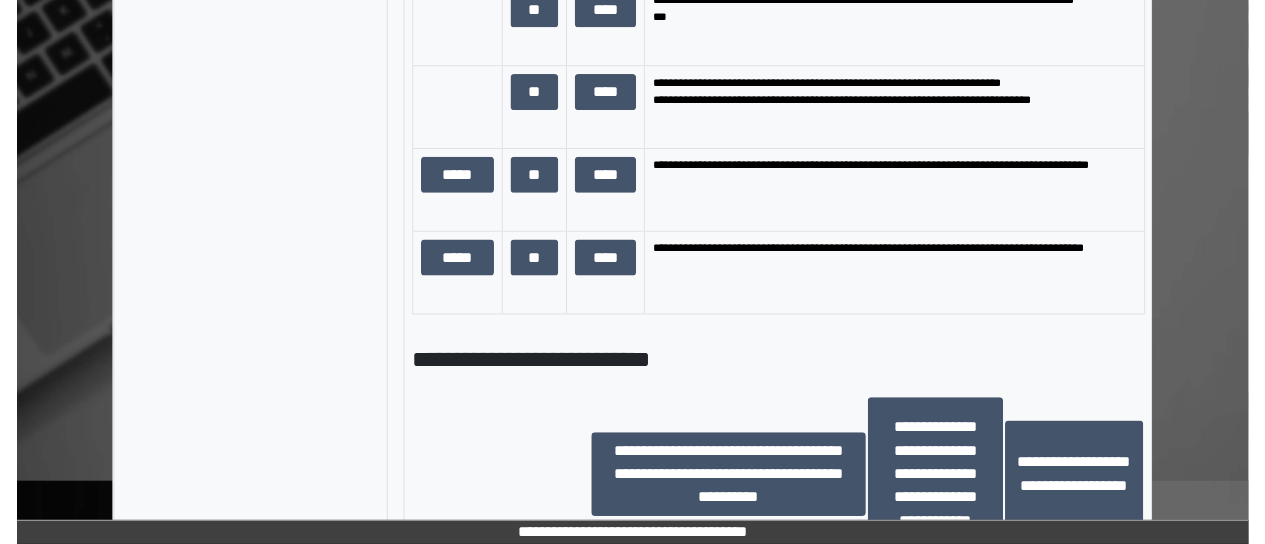 scroll, scrollTop: 1925, scrollLeft: 0, axis: vertical 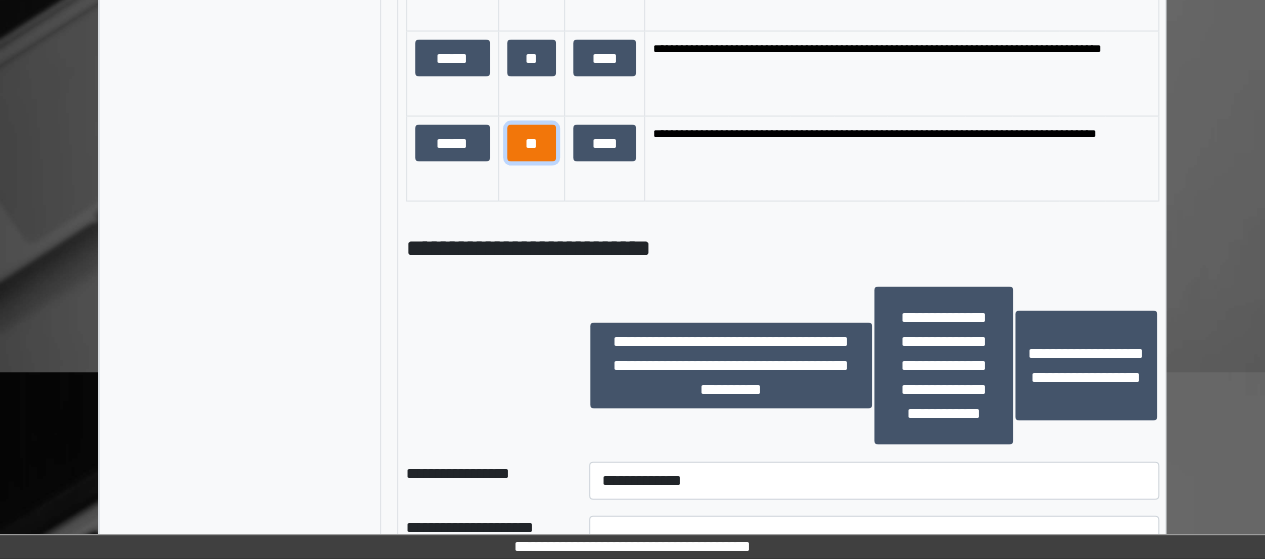 click on "**" at bounding box center (532, 143) 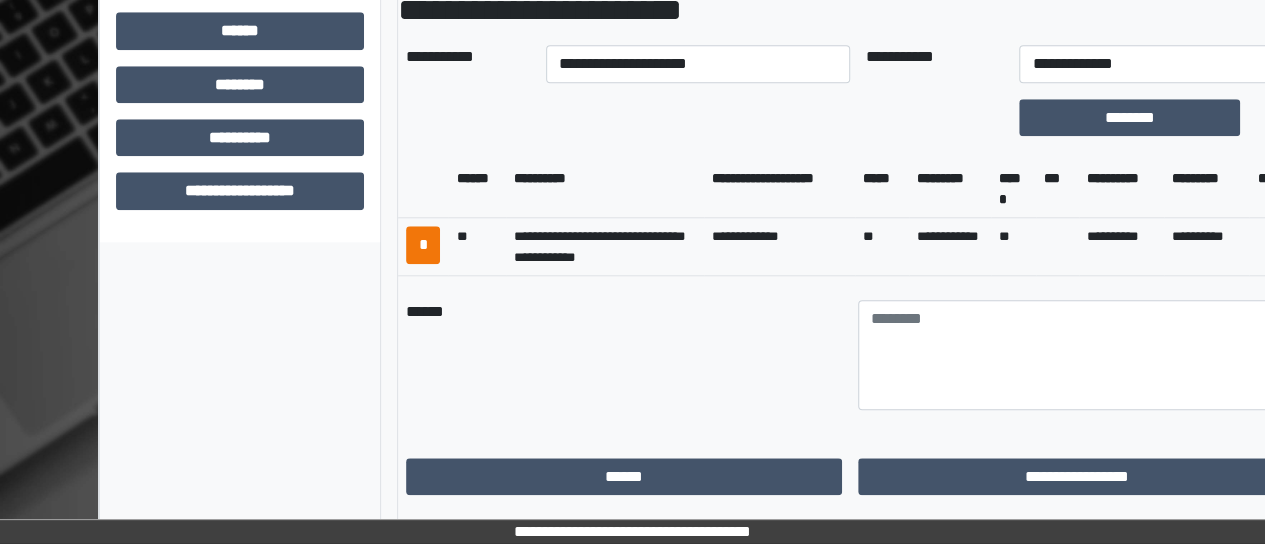 scroll, scrollTop: 925, scrollLeft: 0, axis: vertical 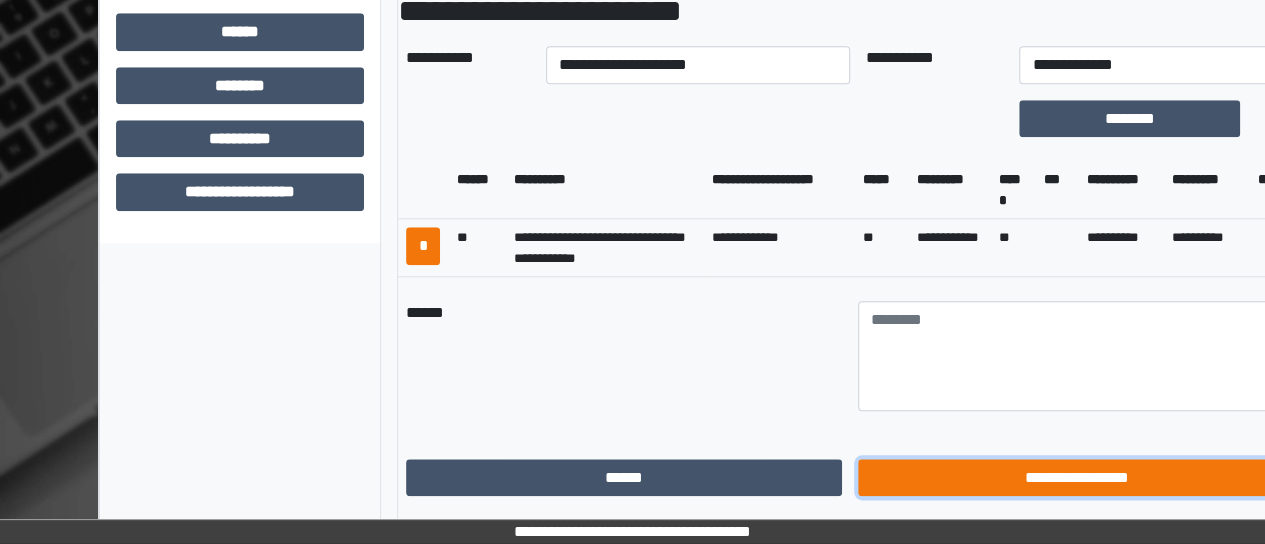click on "**********" at bounding box center [1076, 477] 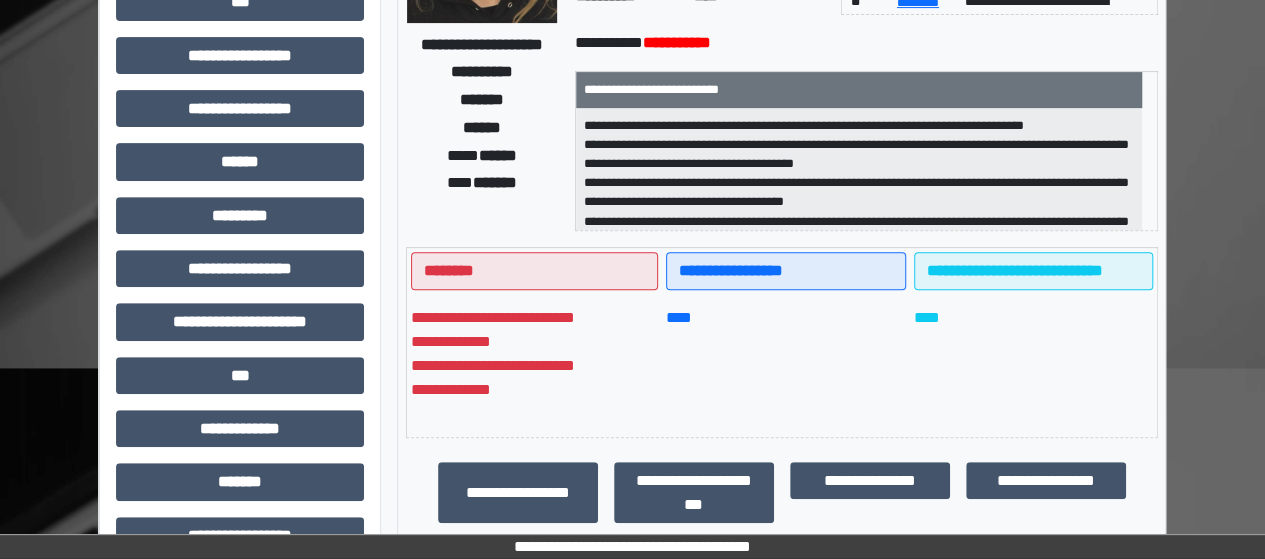 scroll, scrollTop: 0, scrollLeft: 0, axis: both 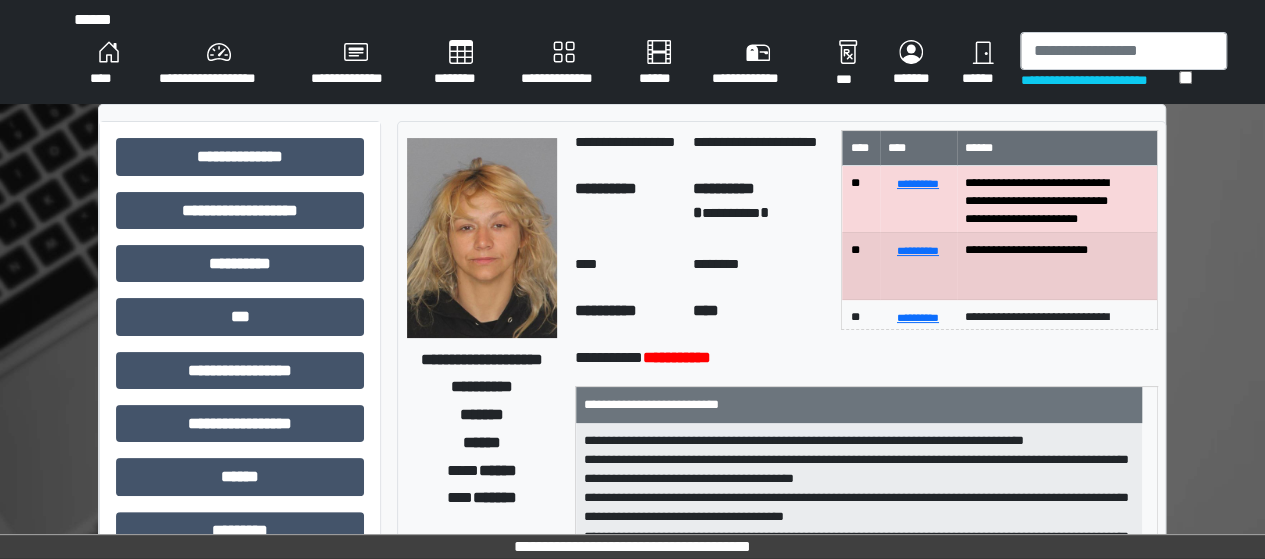 click on "****" at bounding box center (108, 64) 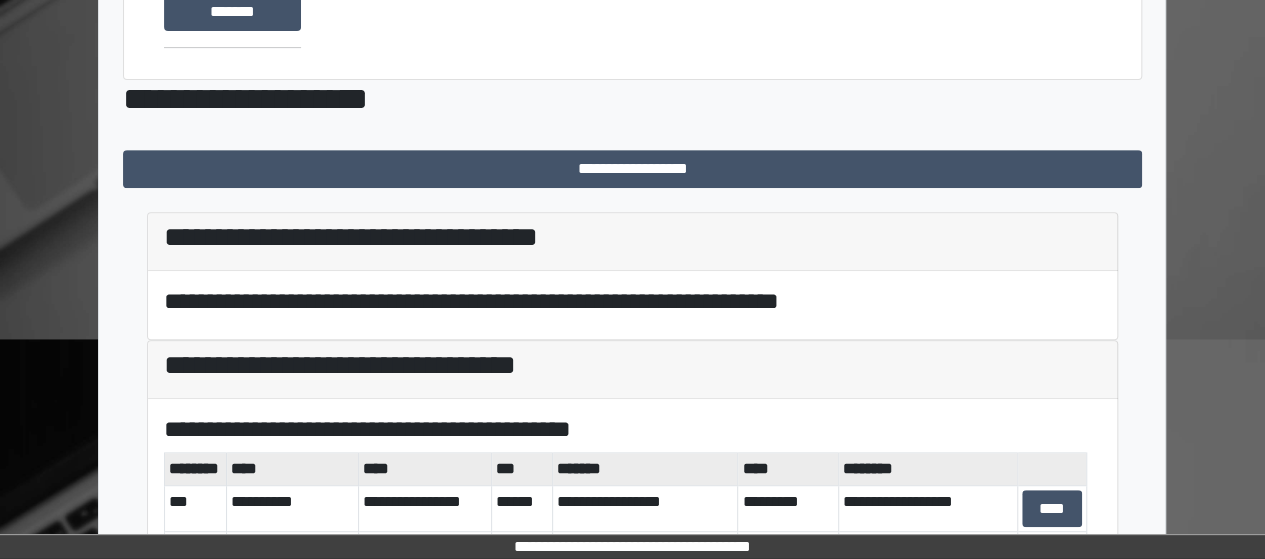 scroll, scrollTop: 533, scrollLeft: 0, axis: vertical 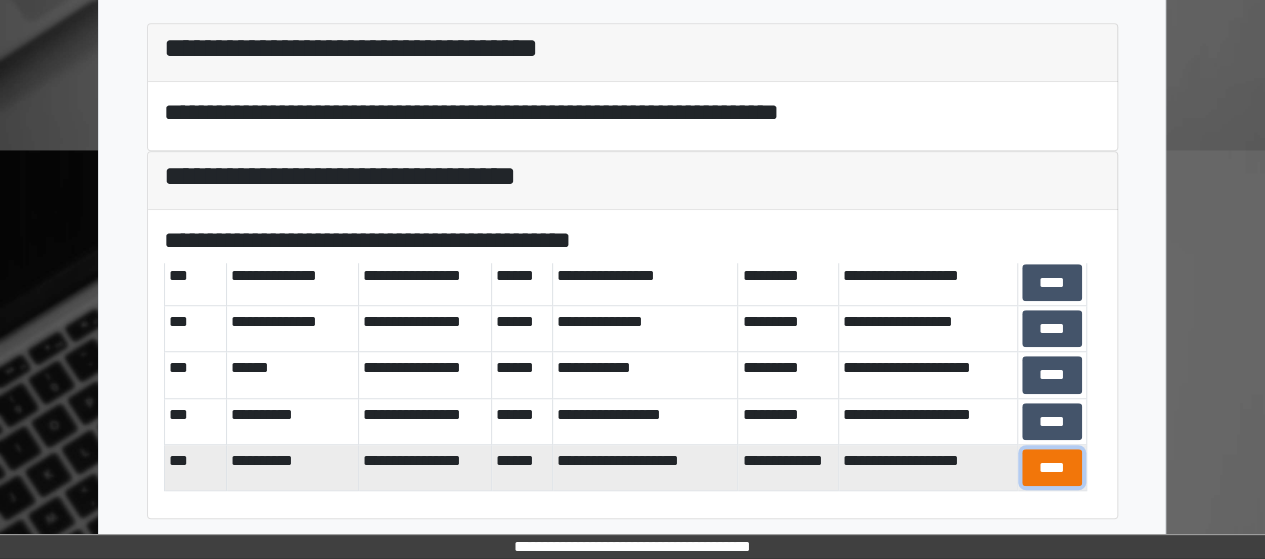 click on "****" at bounding box center (1052, 467) 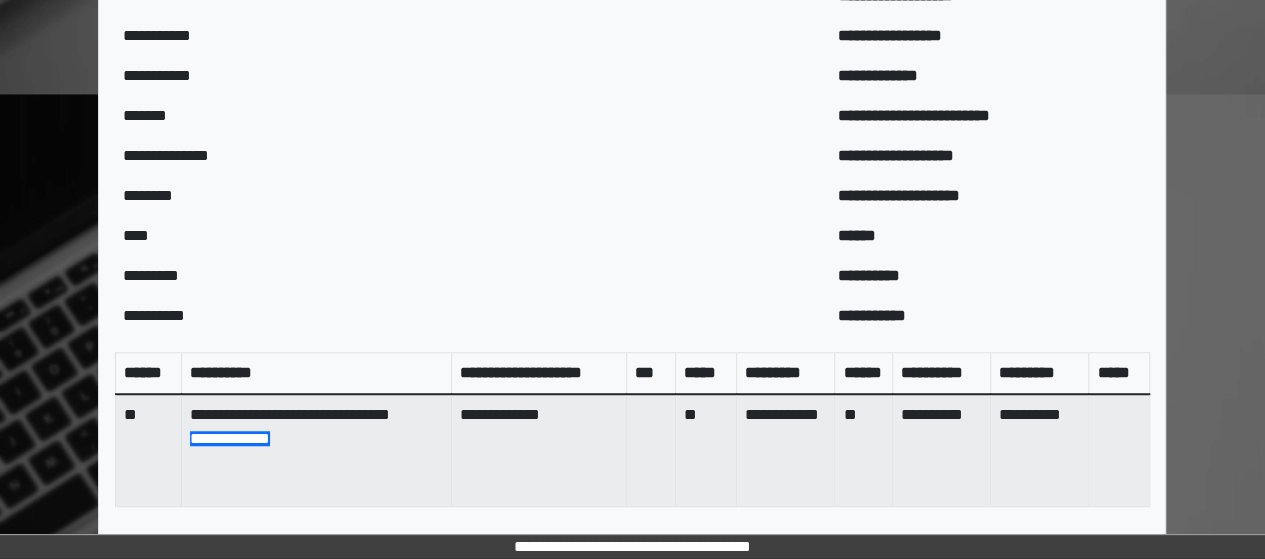 scroll, scrollTop: 934, scrollLeft: 0, axis: vertical 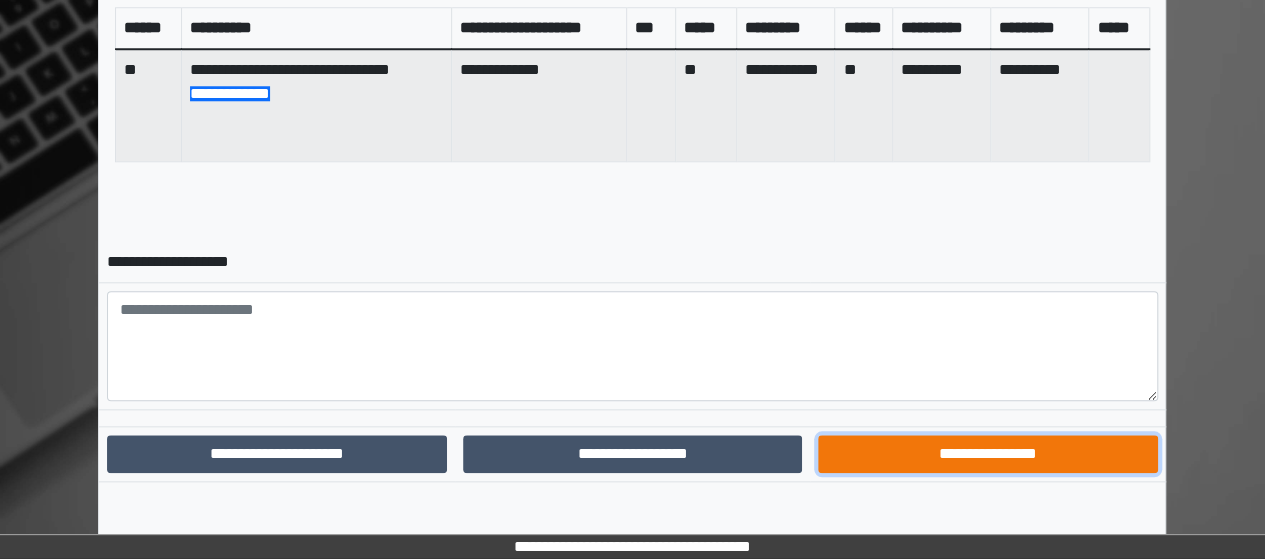 click on "**********" at bounding box center [988, 453] 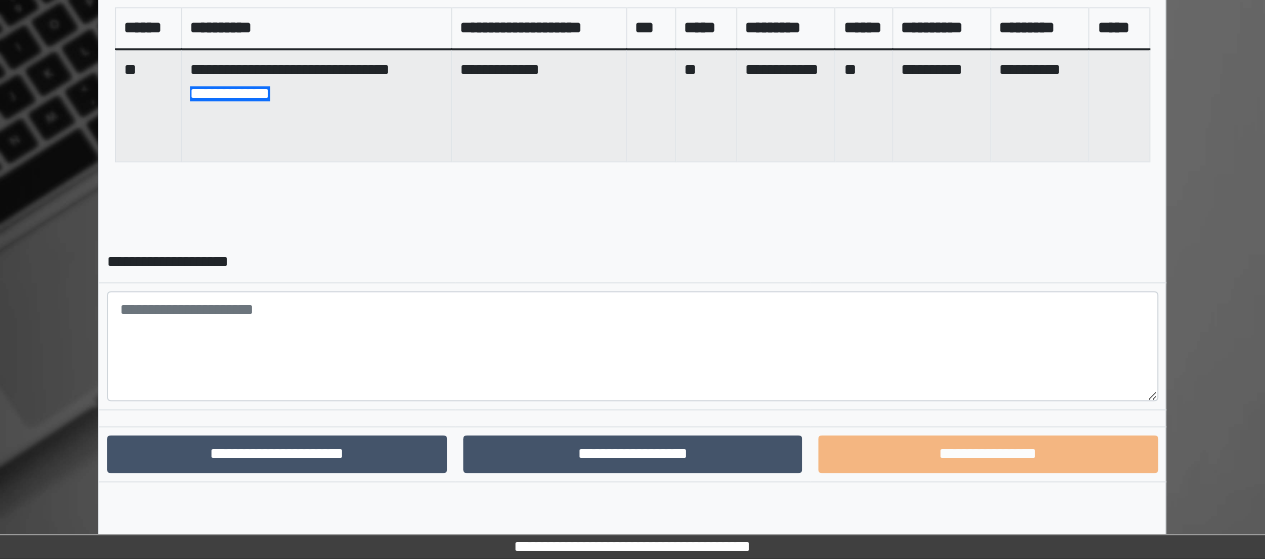 scroll, scrollTop: 832, scrollLeft: 0, axis: vertical 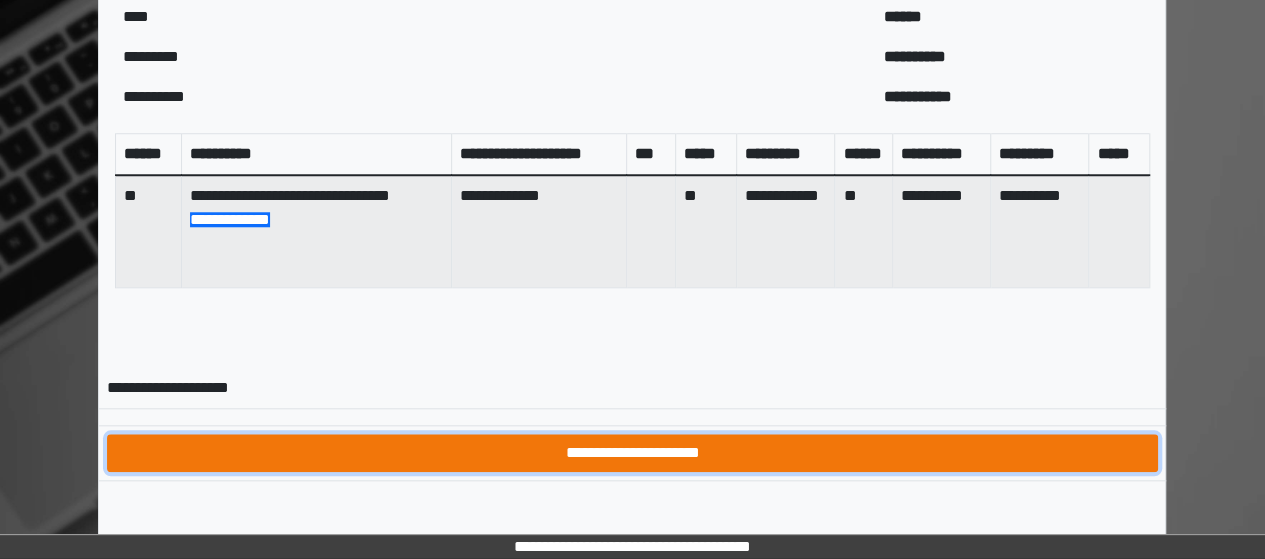 click on "**********" at bounding box center [632, 452] 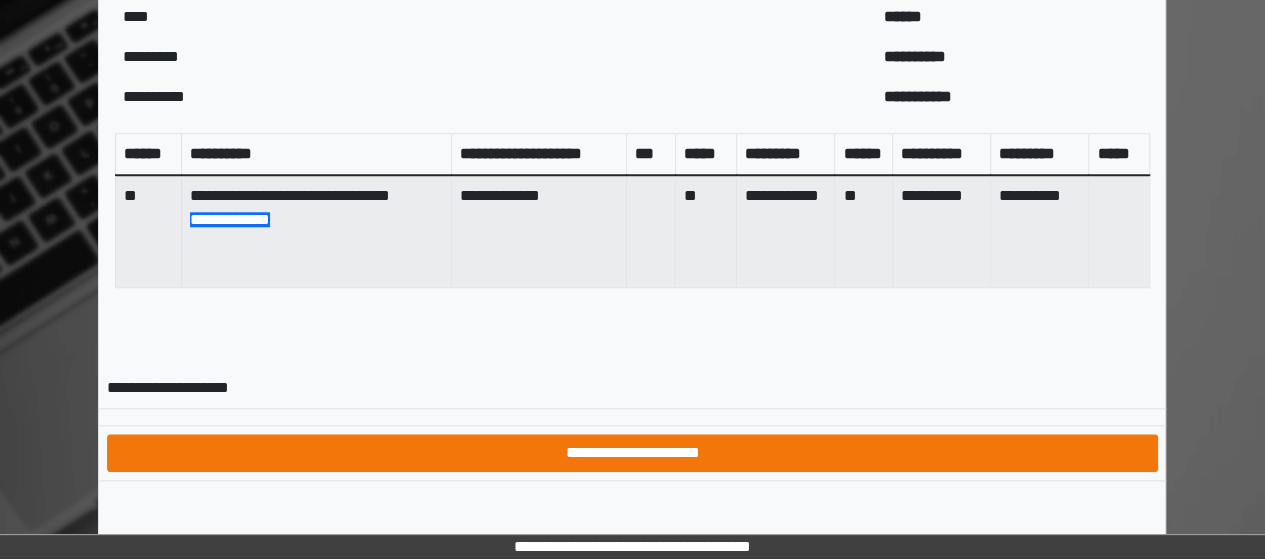 scroll, scrollTop: 0, scrollLeft: 0, axis: both 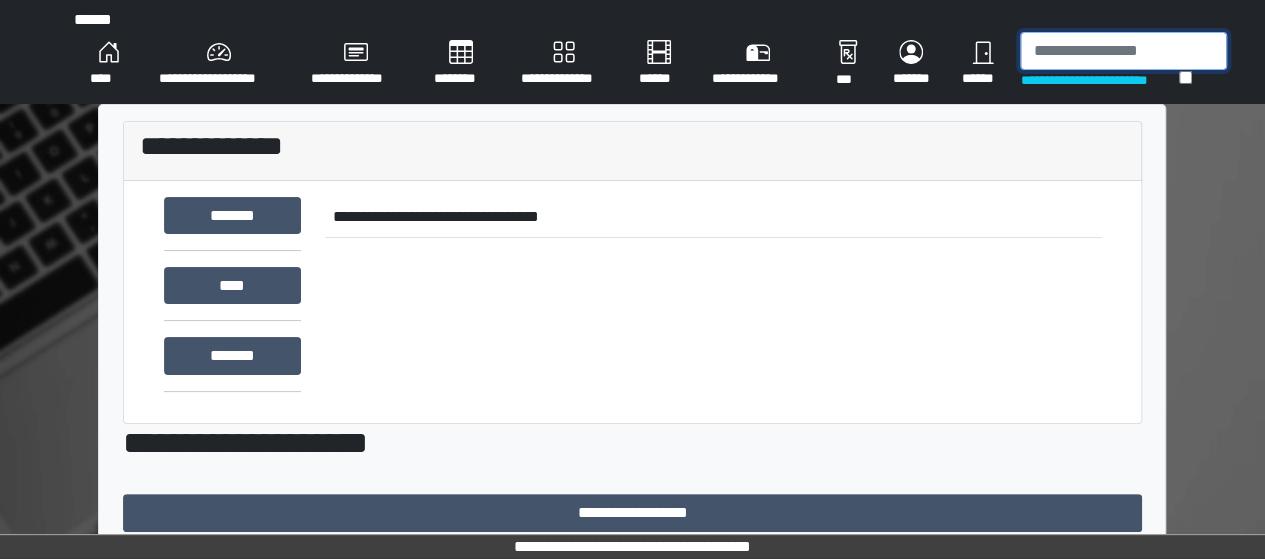 click at bounding box center (1123, 51) 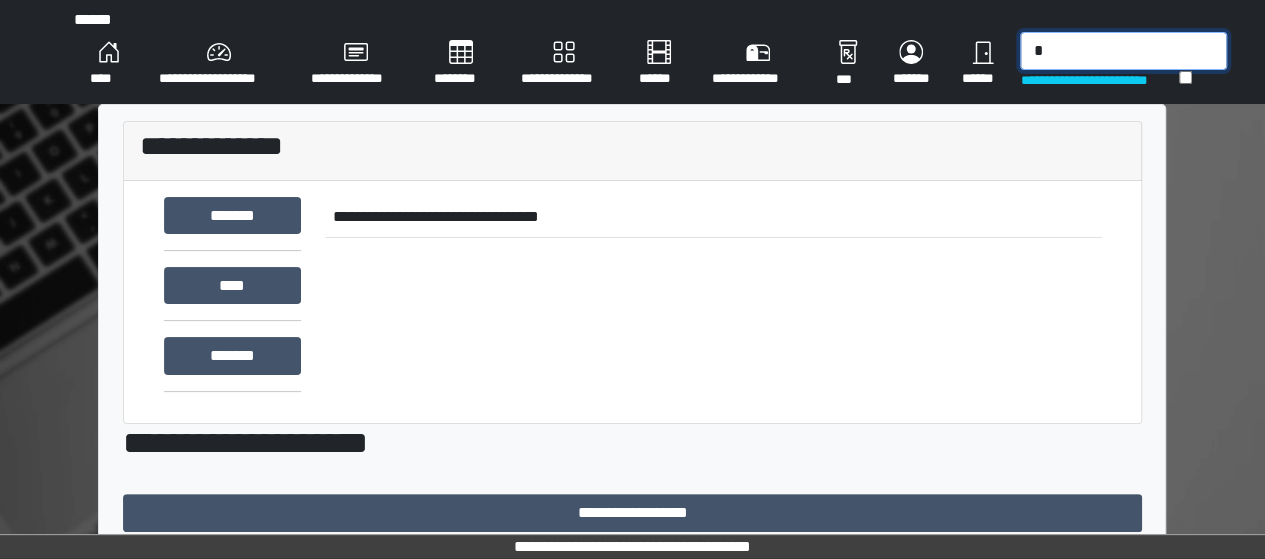 type on "**" 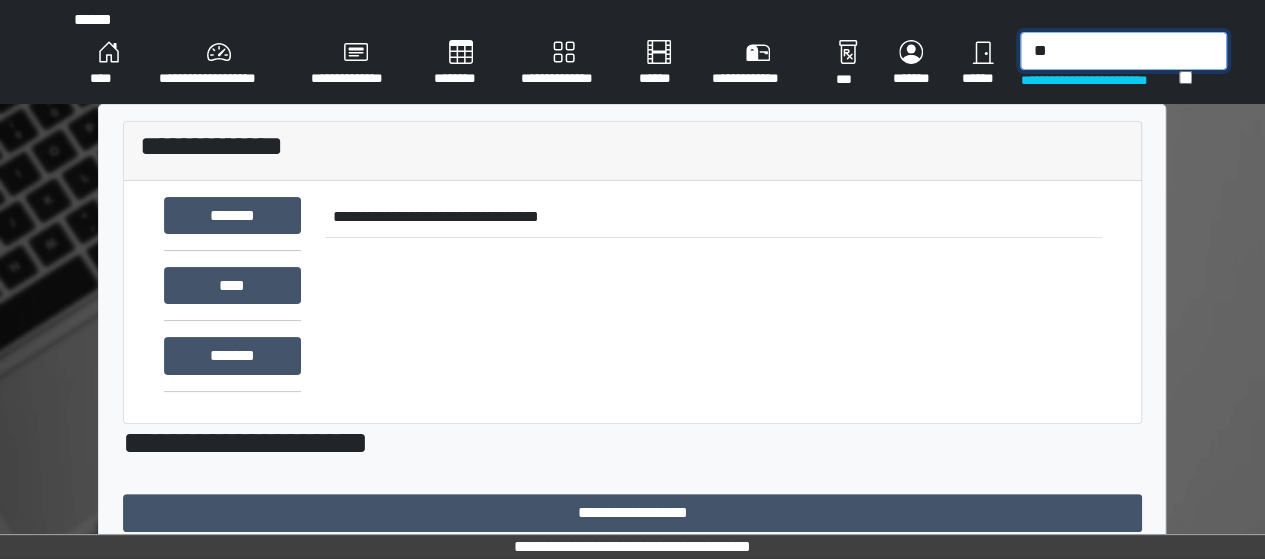 drag, startPoint x: 1101, startPoint y: 47, endPoint x: 999, endPoint y: 47, distance: 102 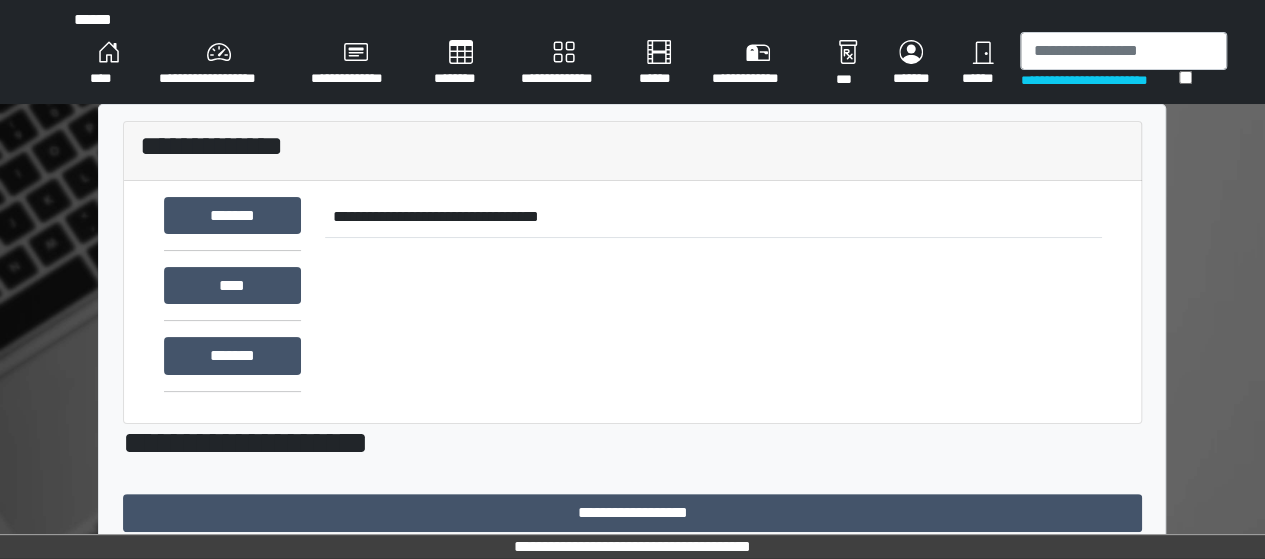click on "**********" at bounding box center [632, 598] 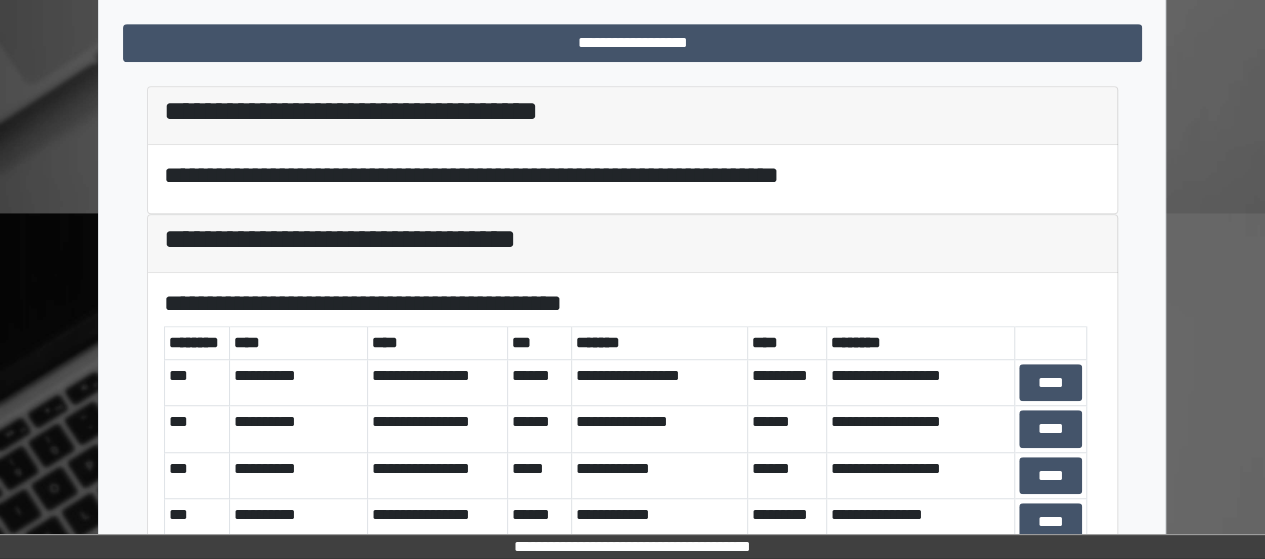 scroll, scrollTop: 533, scrollLeft: 0, axis: vertical 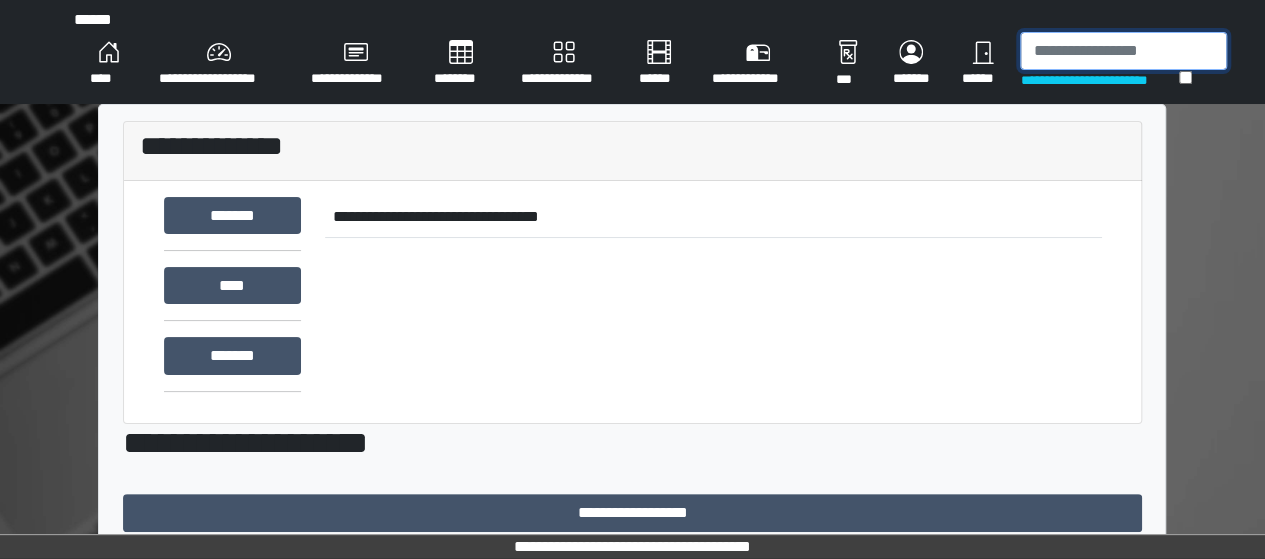 click at bounding box center (1123, 51) 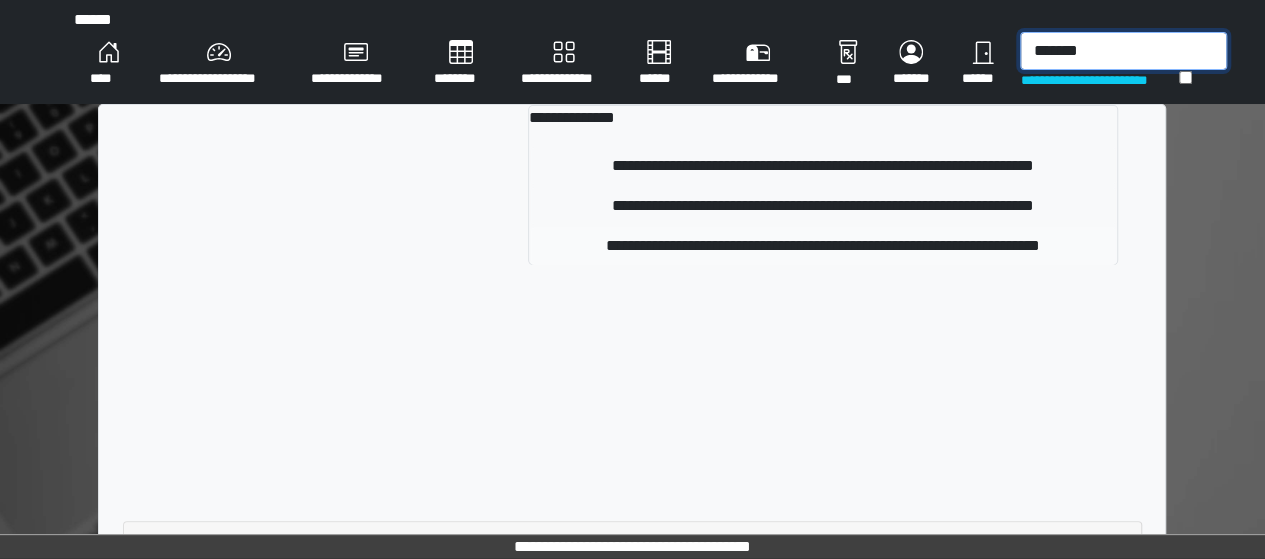 type on "*******" 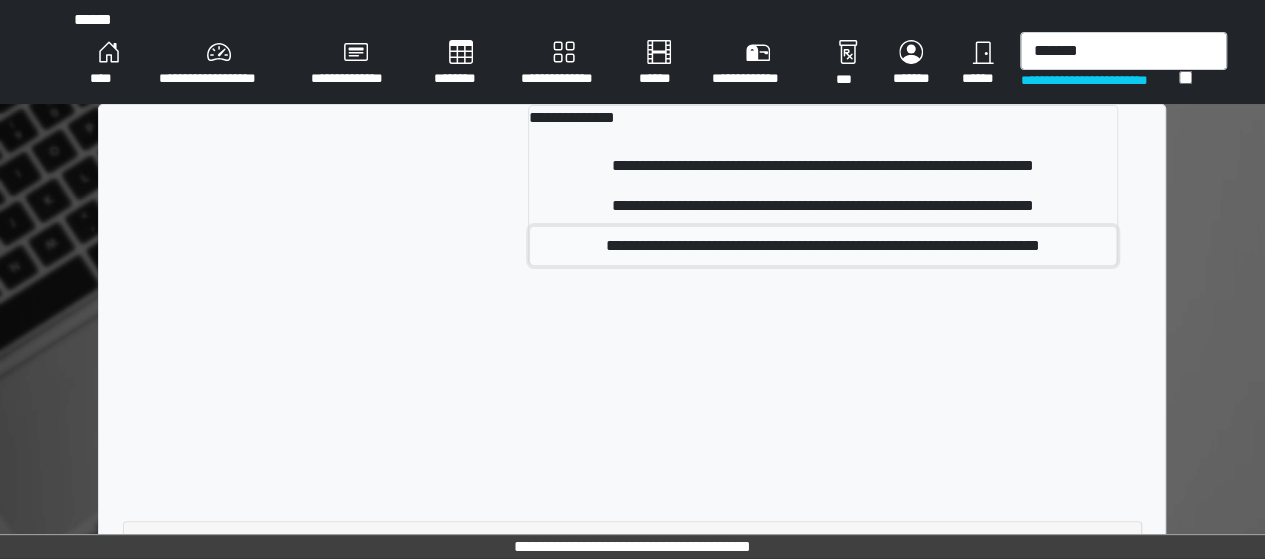click on "**********" at bounding box center [823, 246] 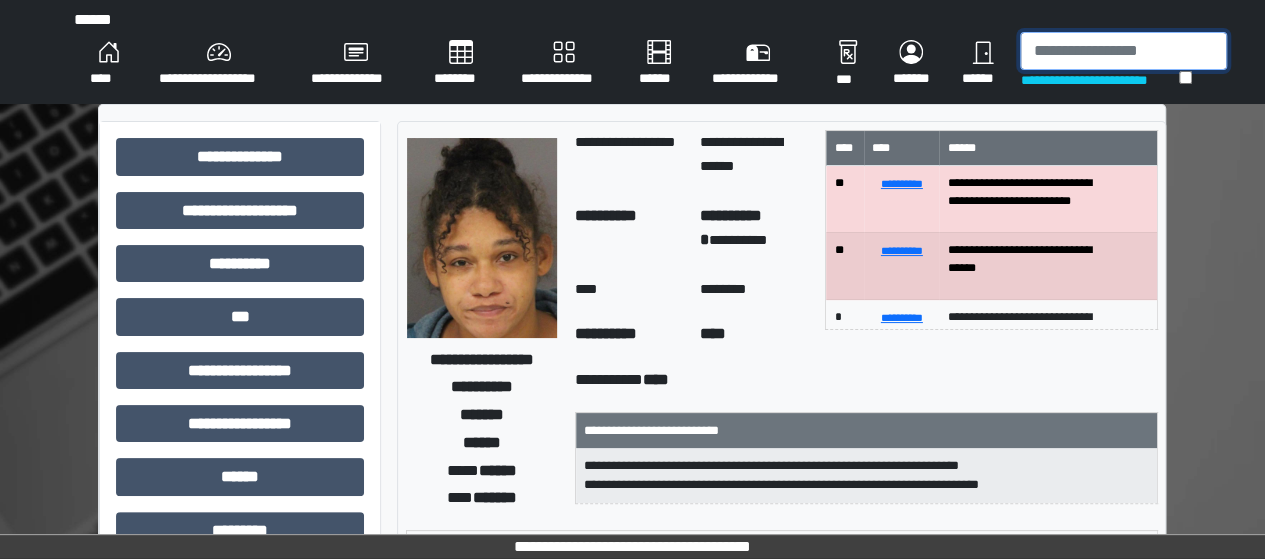 click at bounding box center [1123, 51] 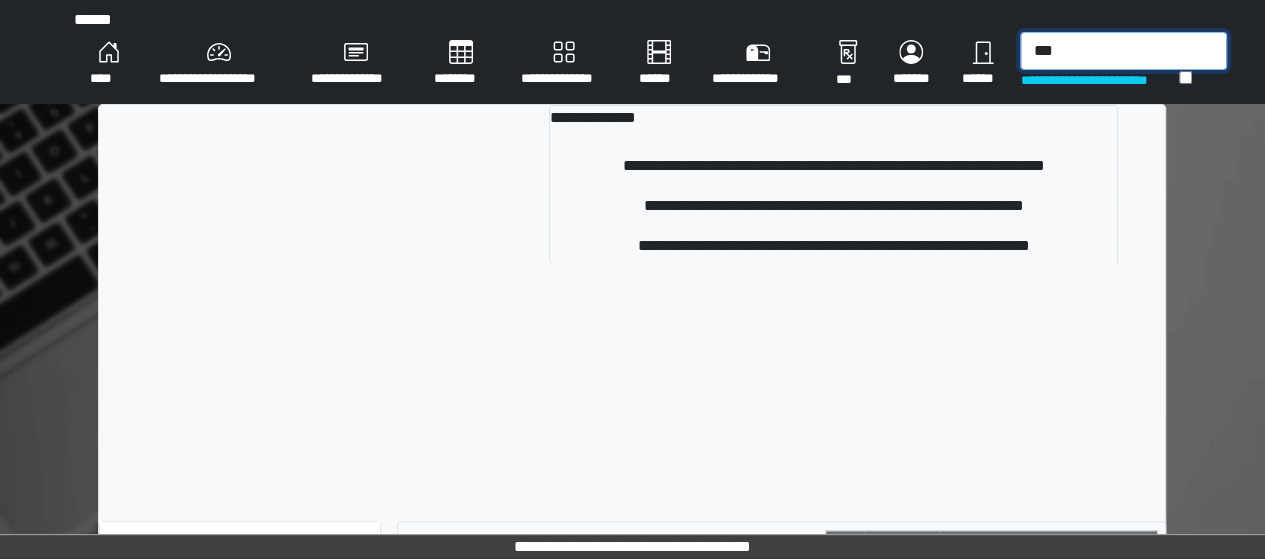 type on "***" 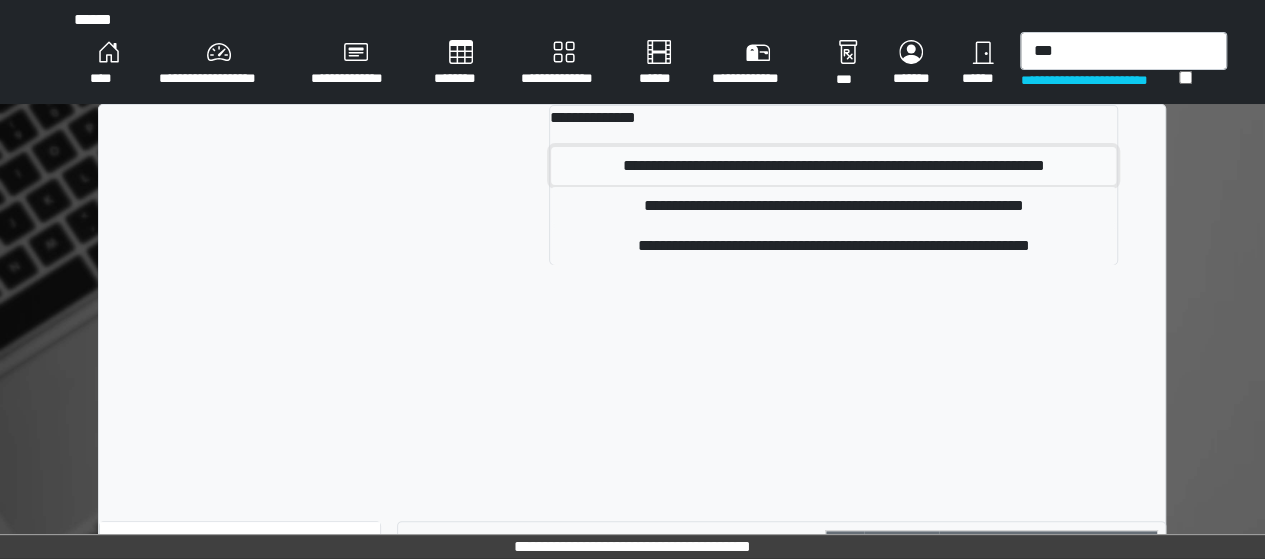 click on "**********" at bounding box center (833, 166) 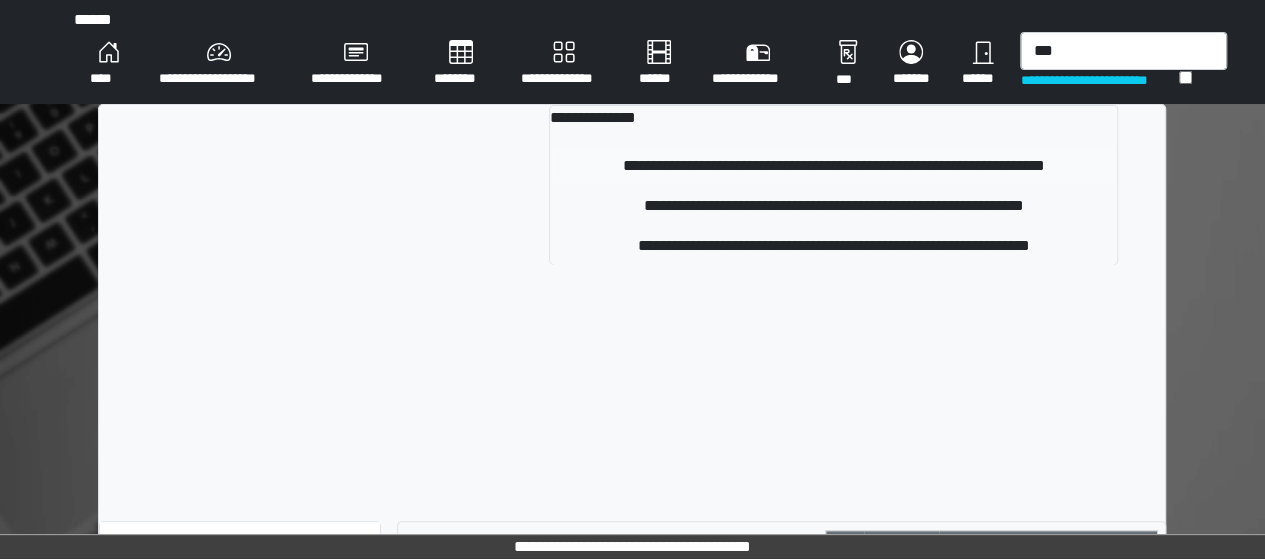 type 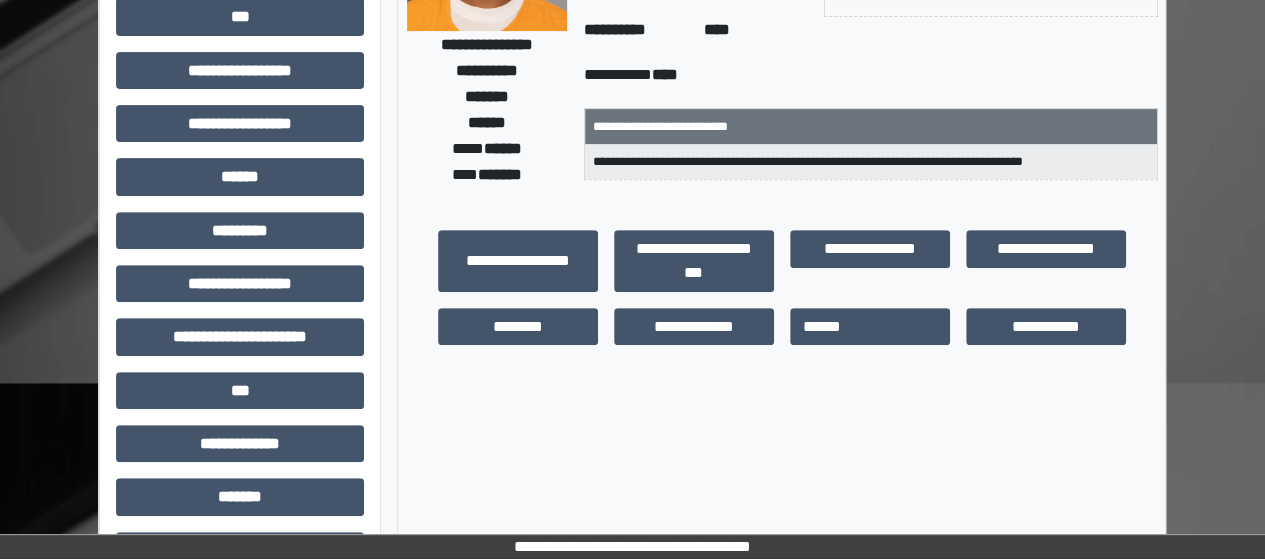 scroll, scrollTop: 0, scrollLeft: 0, axis: both 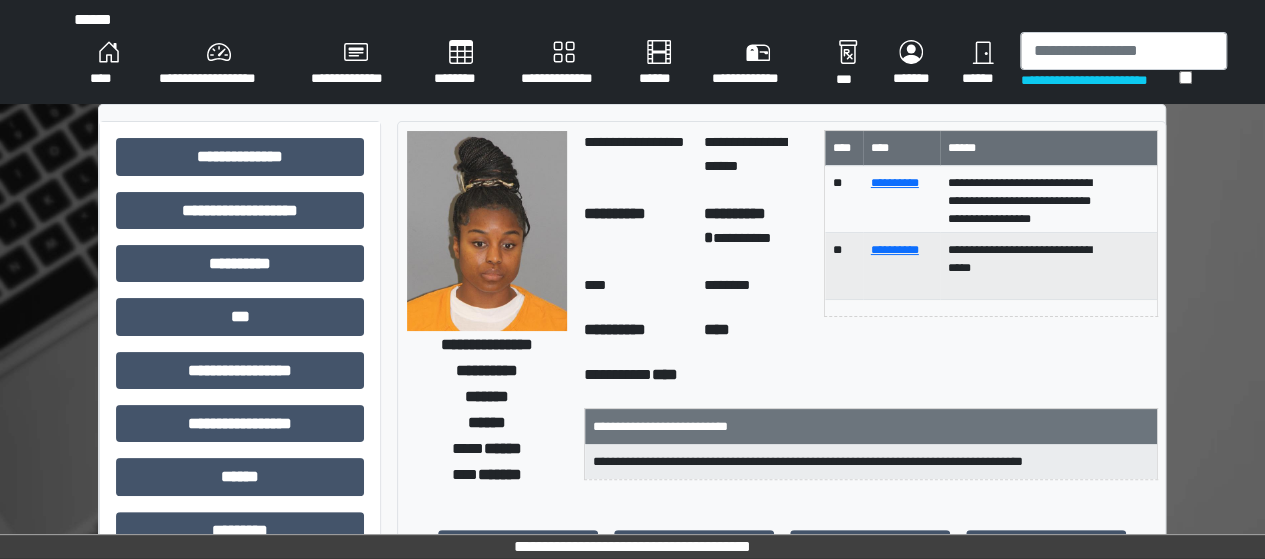 click on "******" at bounding box center (983, 64) 